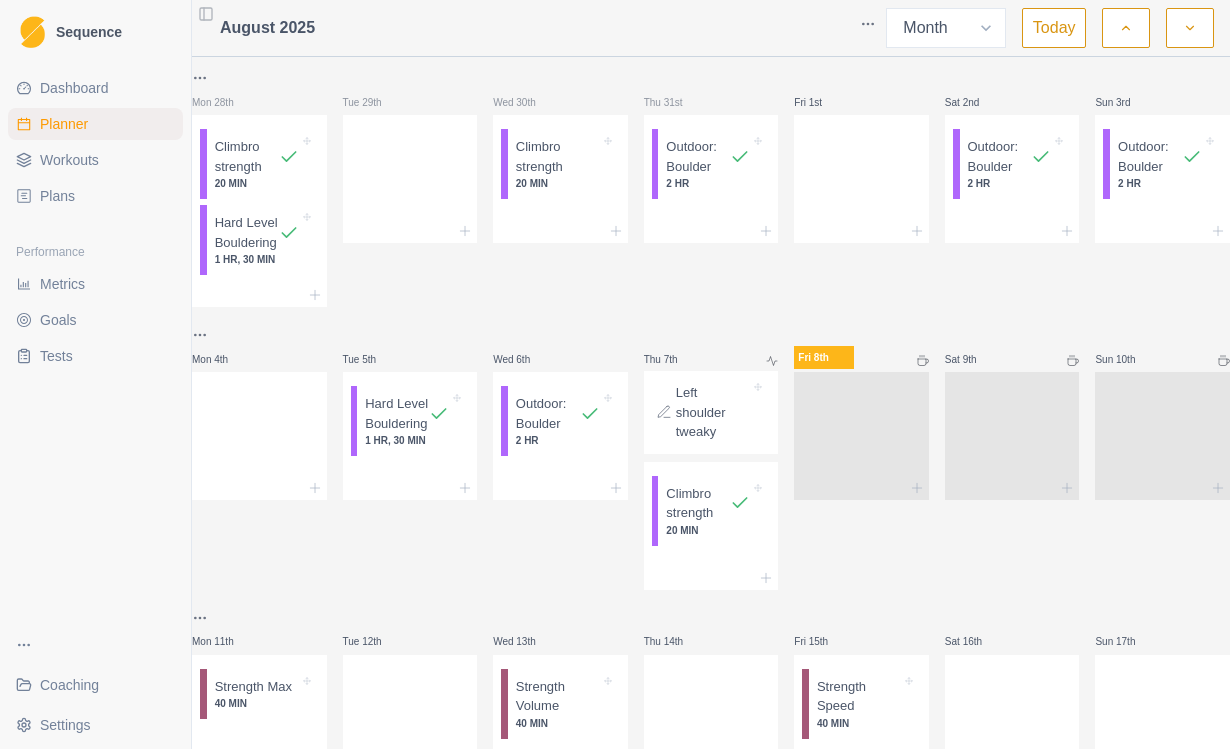select on "month" 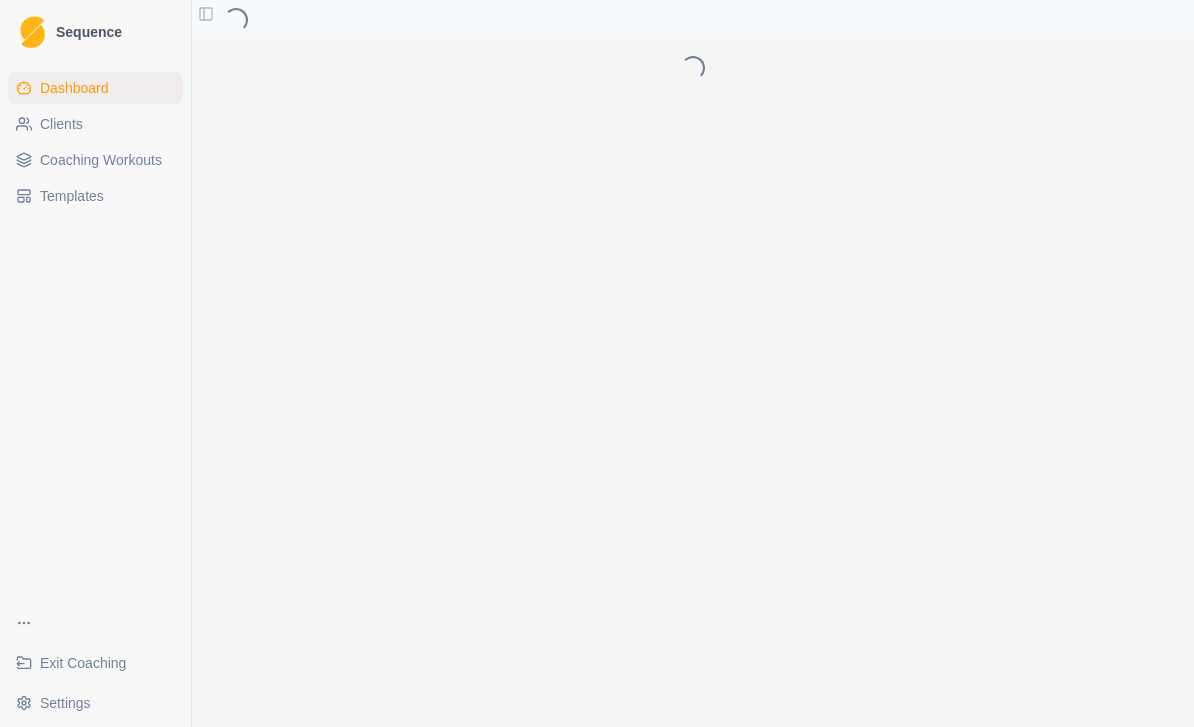 scroll, scrollTop: 0, scrollLeft: 0, axis: both 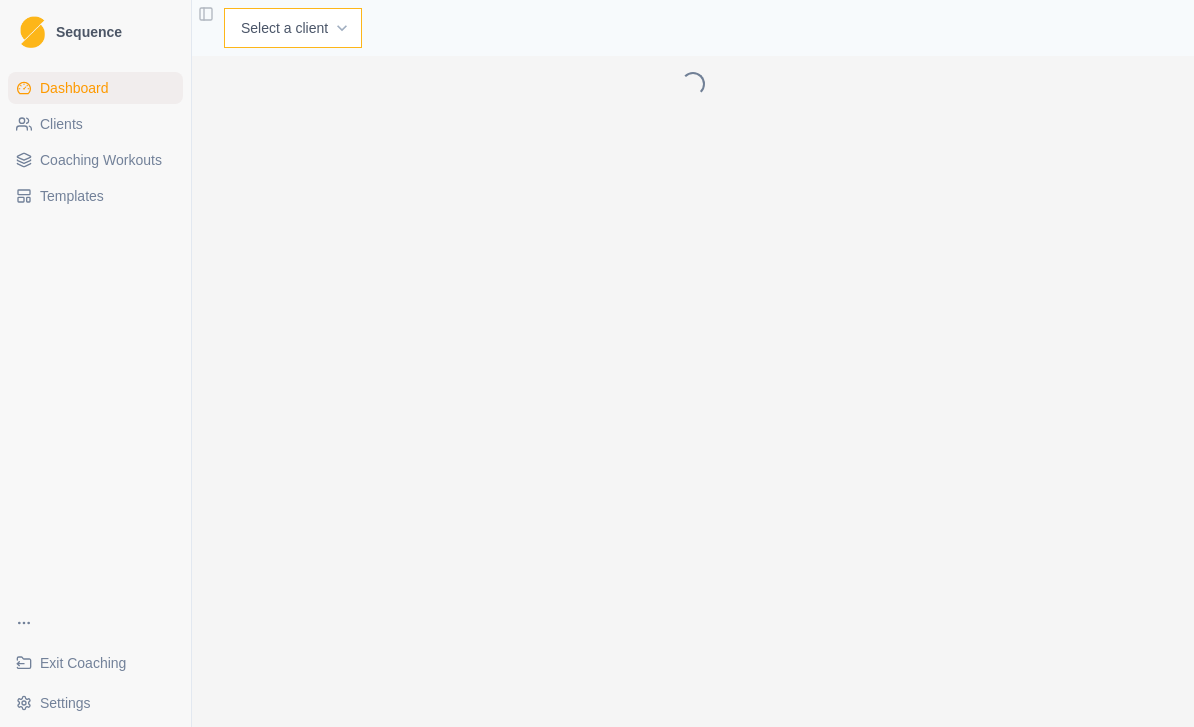 click on "Select a client [LAST] [LAST] [LAST] [LAST] [LAST] [LAST] [LAST] [LAST] [LAST] [LAST] [LAST] [LAST] [LAST] [LAST]" at bounding box center (293, 28) 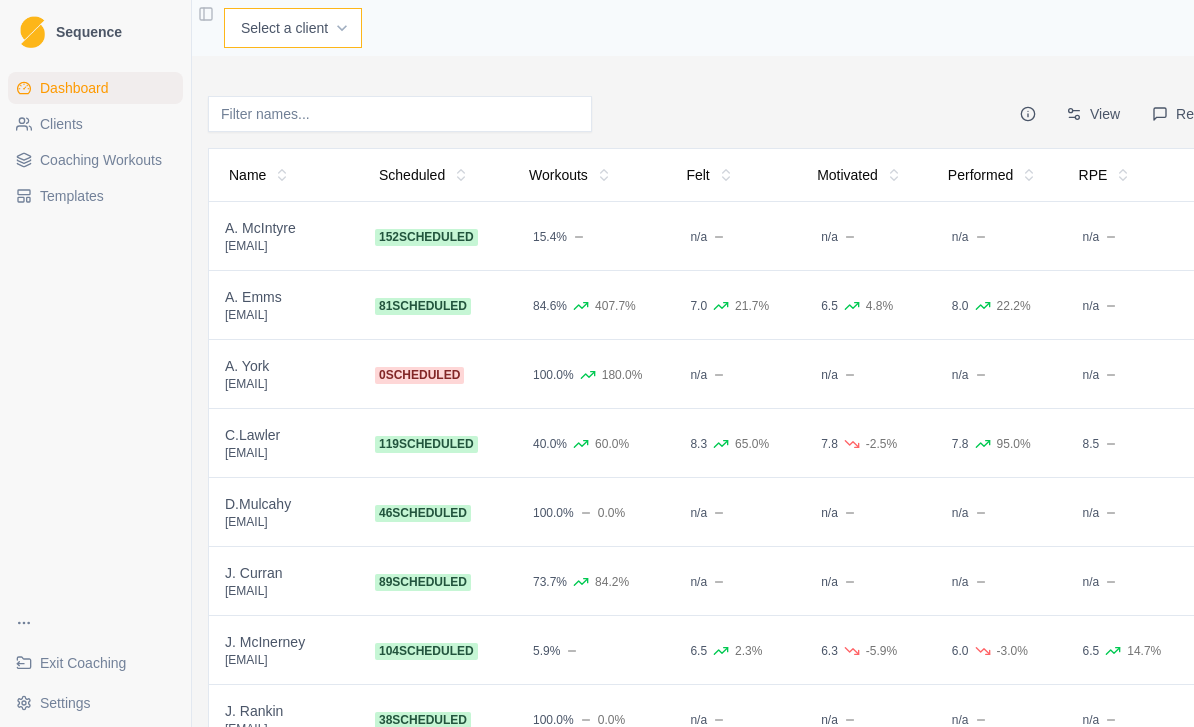 select on "757168ae-d33a-4bee-8254-2e1b1dad540a" 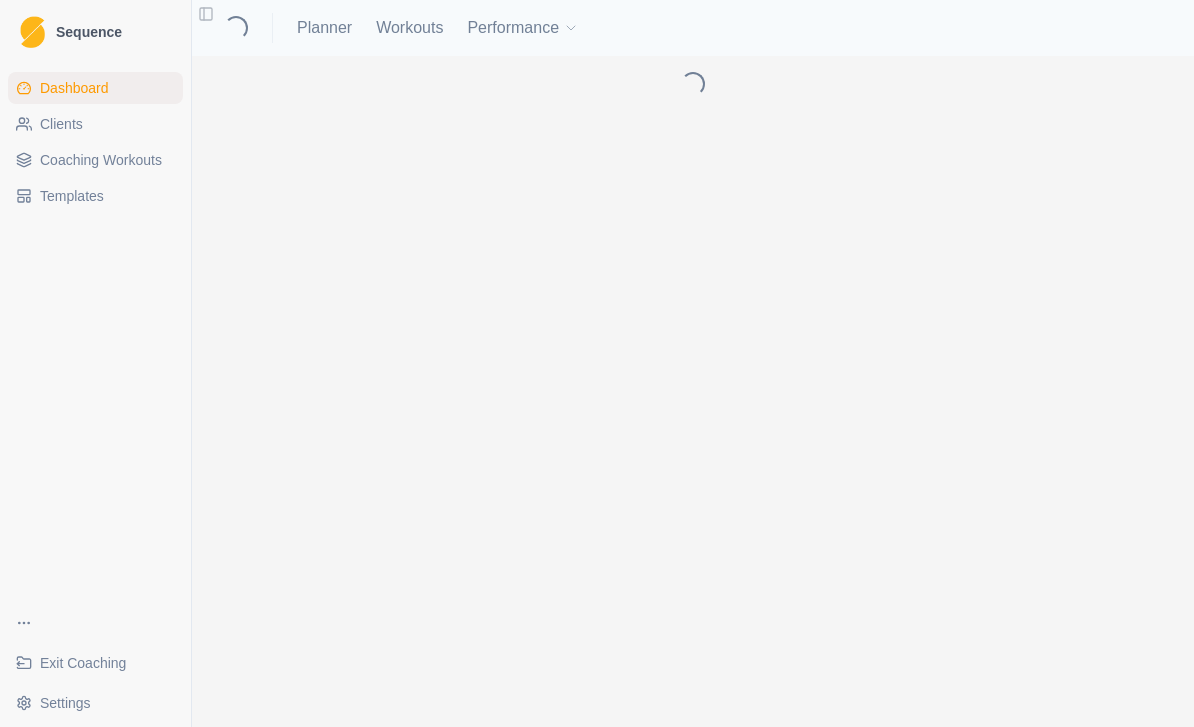 scroll, scrollTop: 0, scrollLeft: 0, axis: both 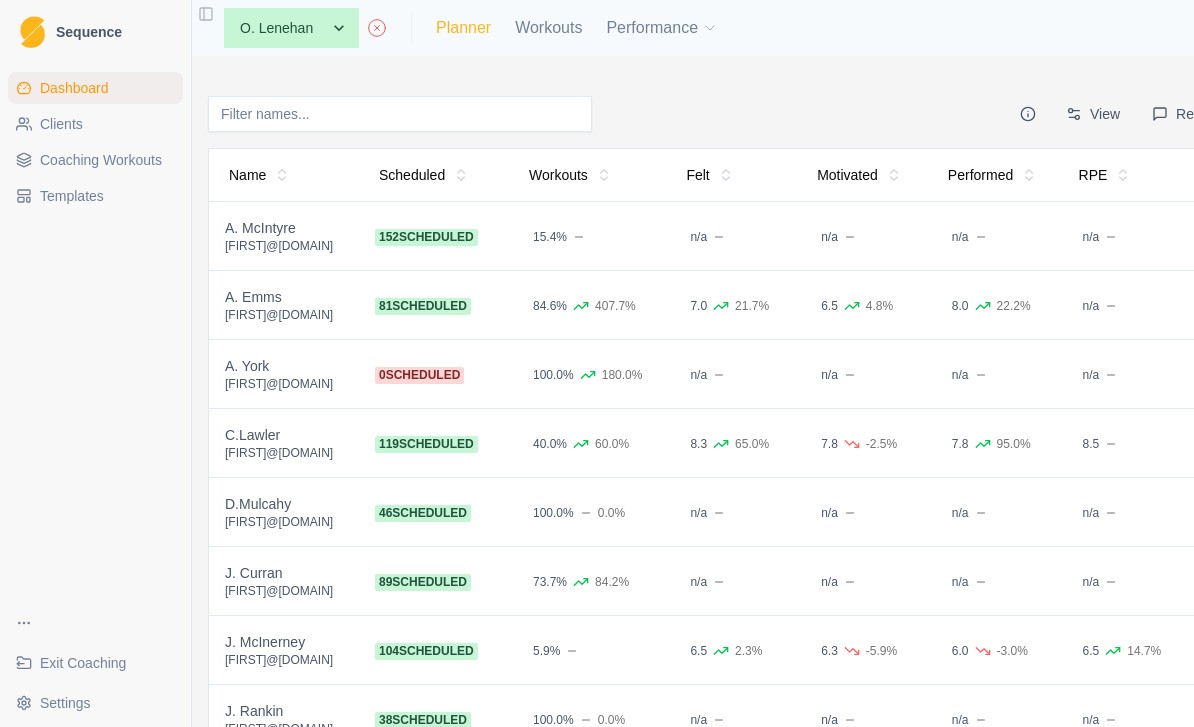 click on "Planner" at bounding box center [463, 28] 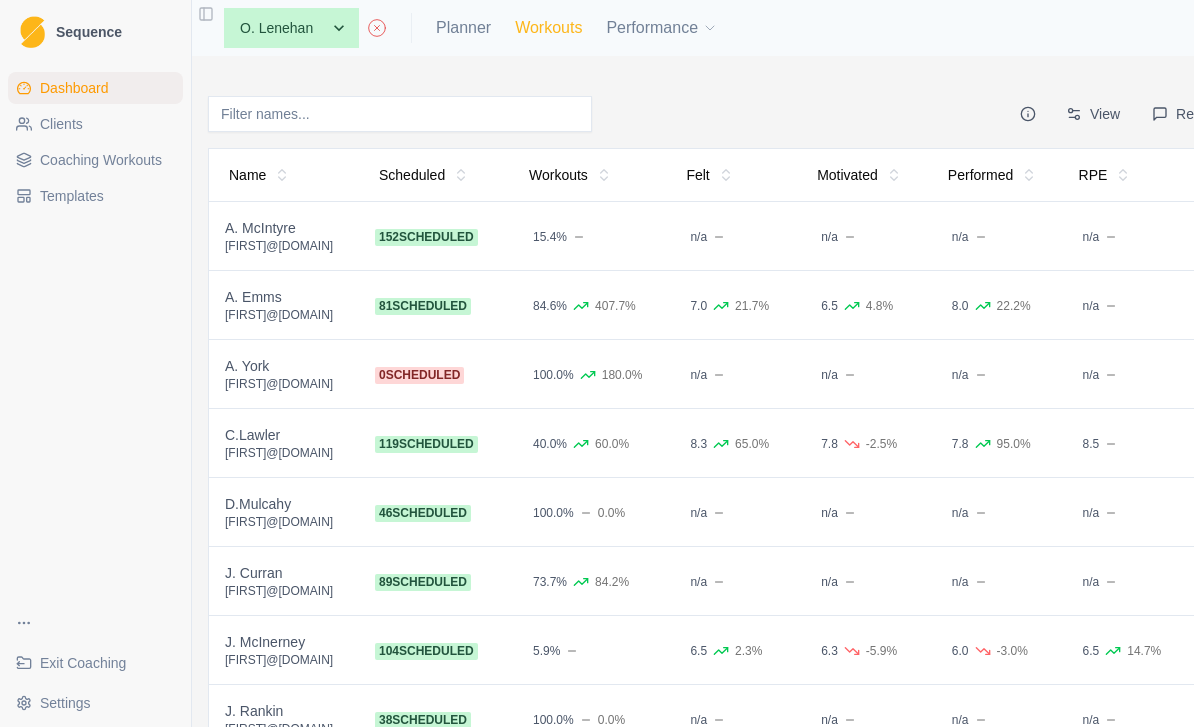 select on "month" 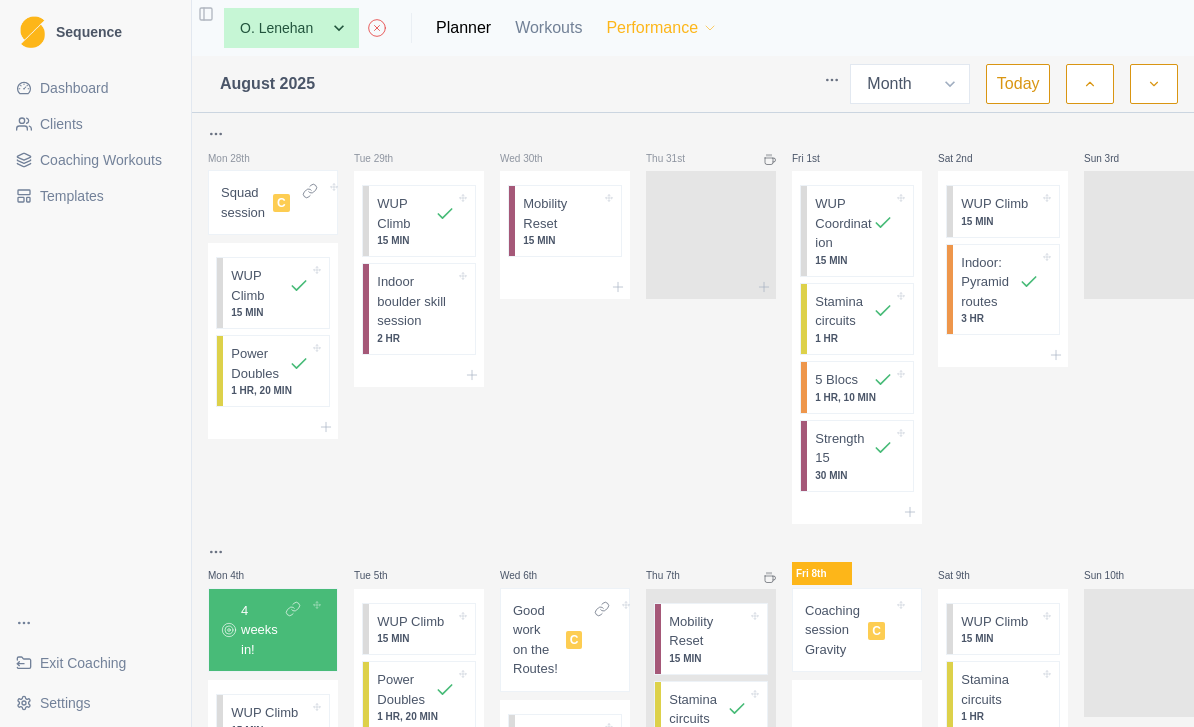 click on "Performance" at bounding box center (662, 28) 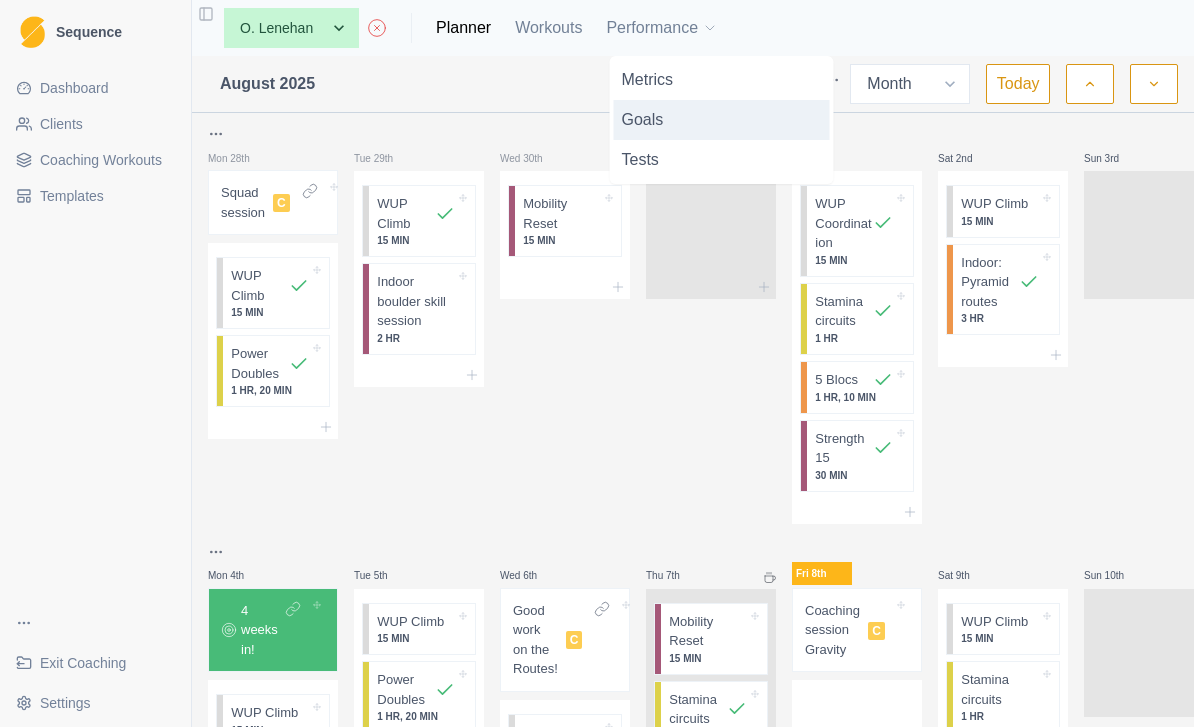 click on "Goals" at bounding box center [722, 120] 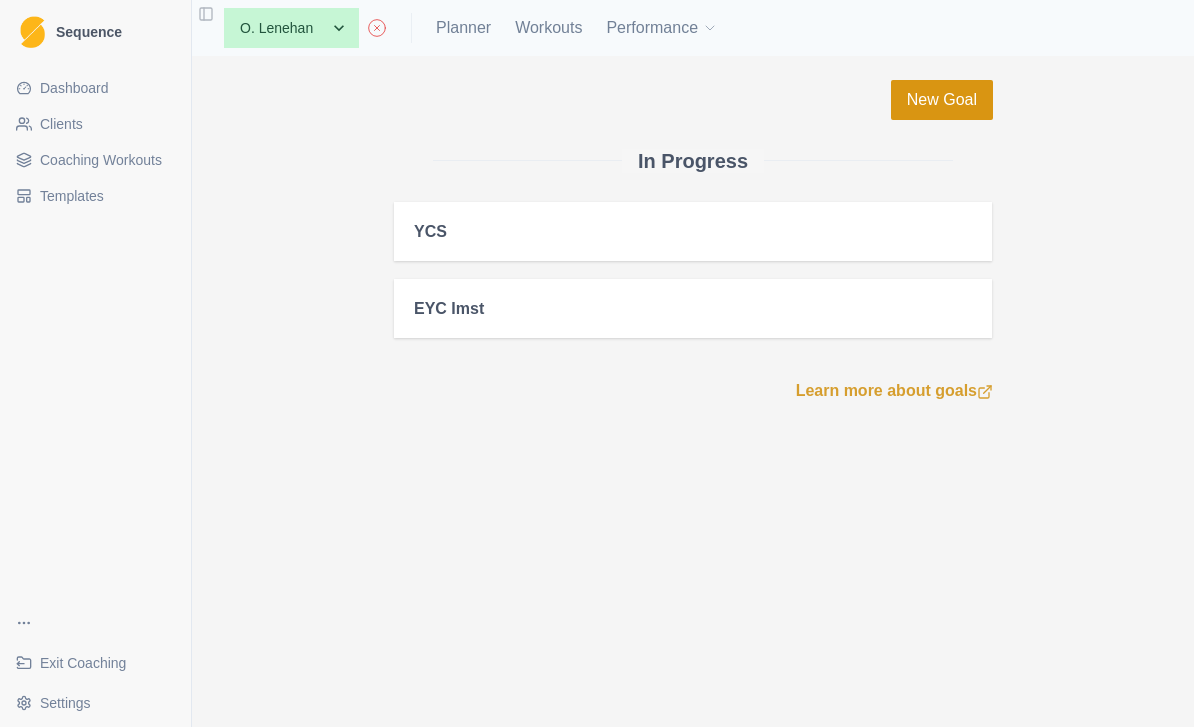 click on "New Goal" at bounding box center (942, 100) 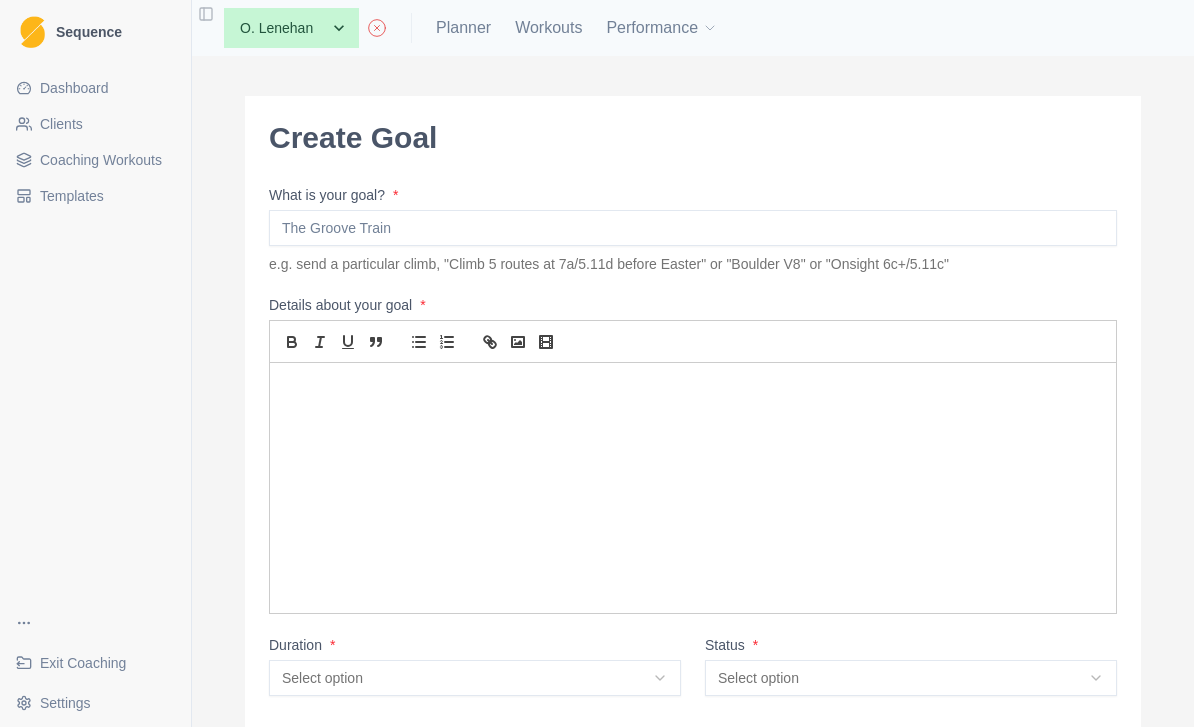 click on "What is your goal?  *" at bounding box center [693, 228] 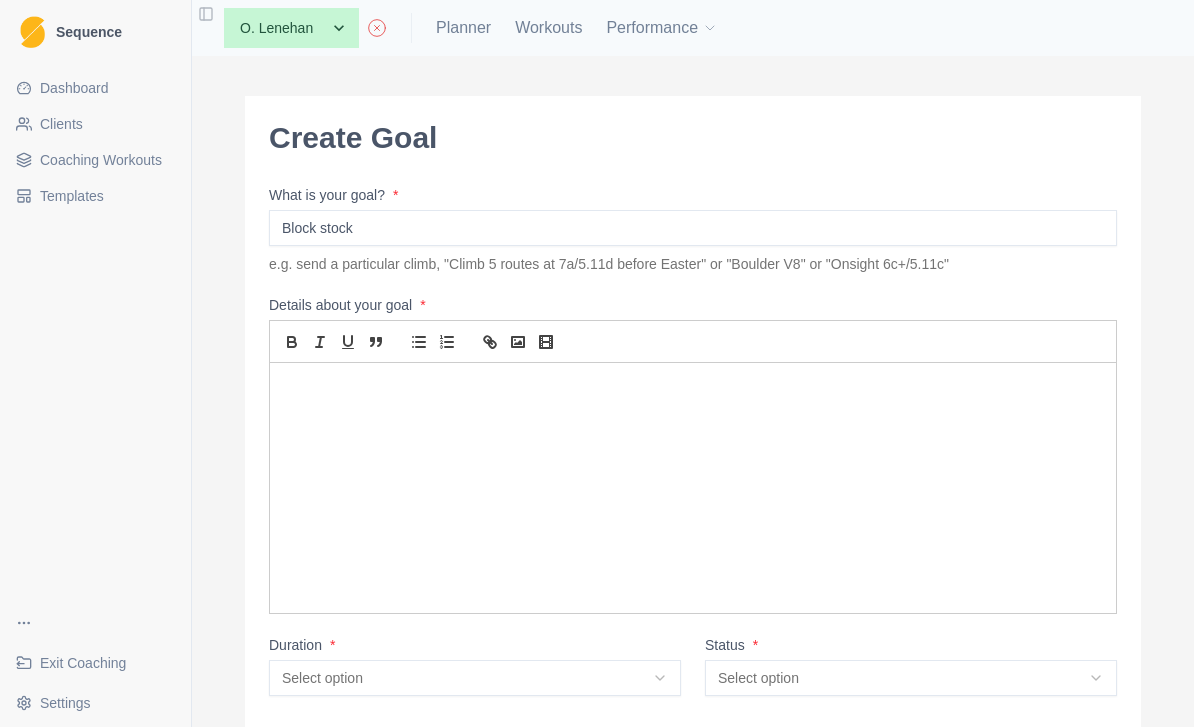 type on "Block stock" 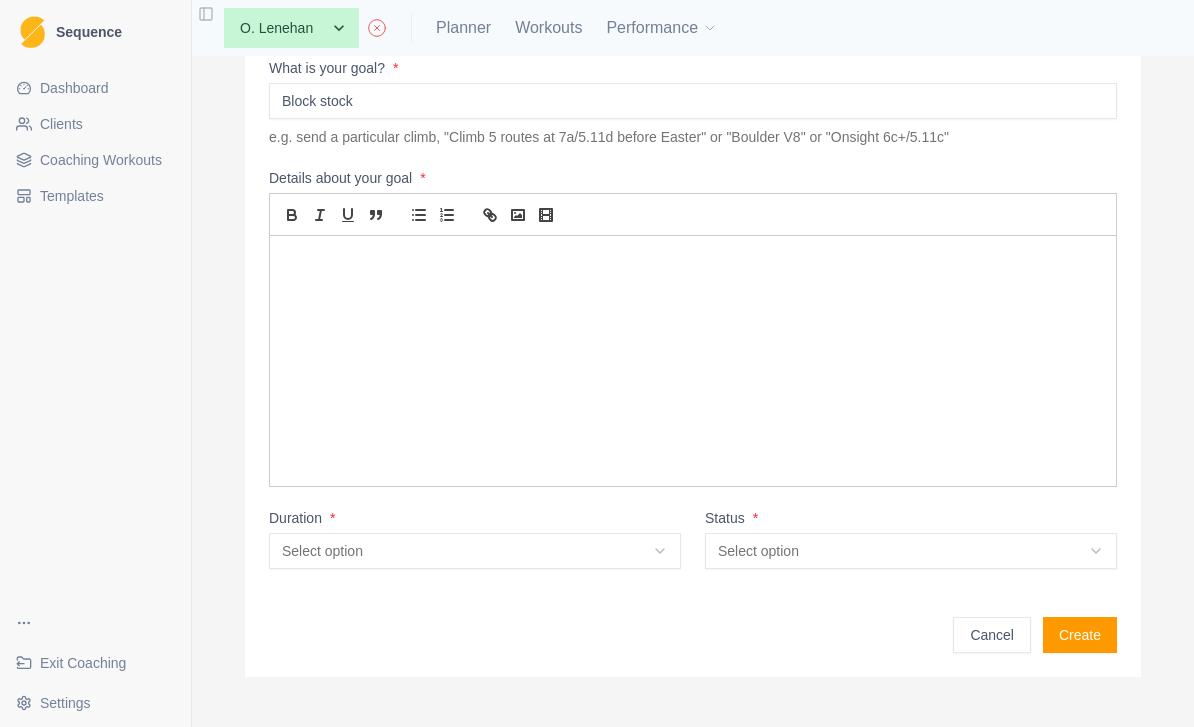 scroll, scrollTop: 126, scrollLeft: 0, axis: vertical 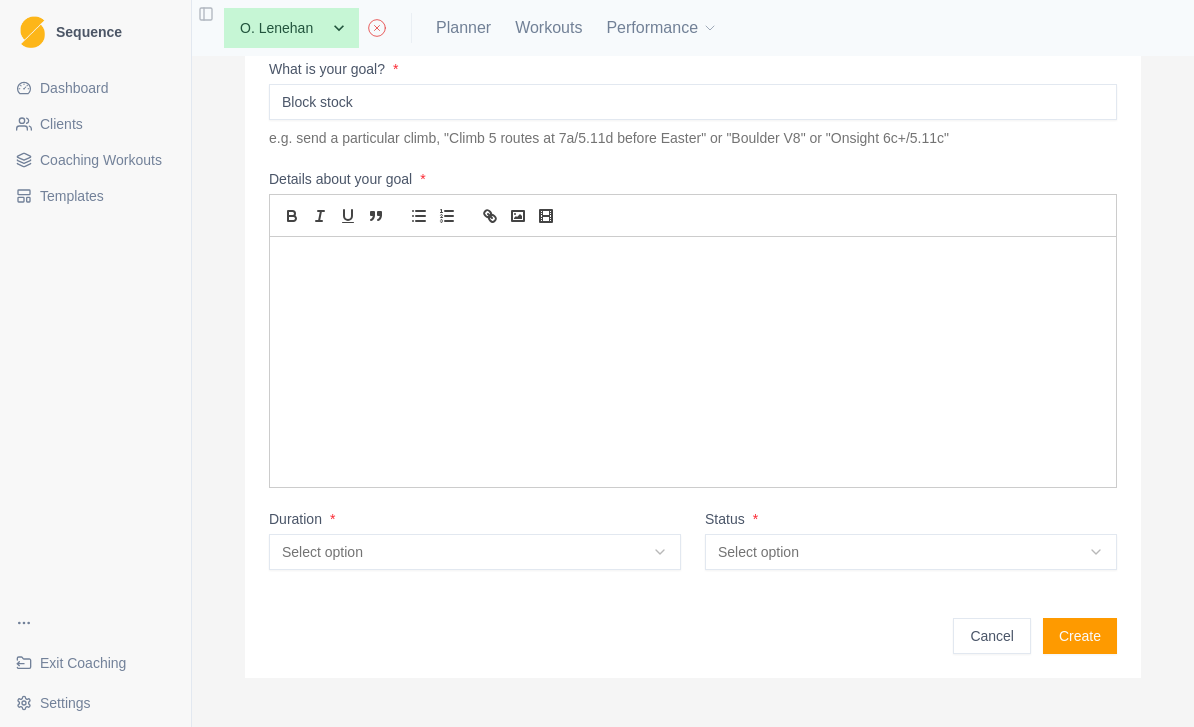 click on "Select option" at bounding box center (475, 552) 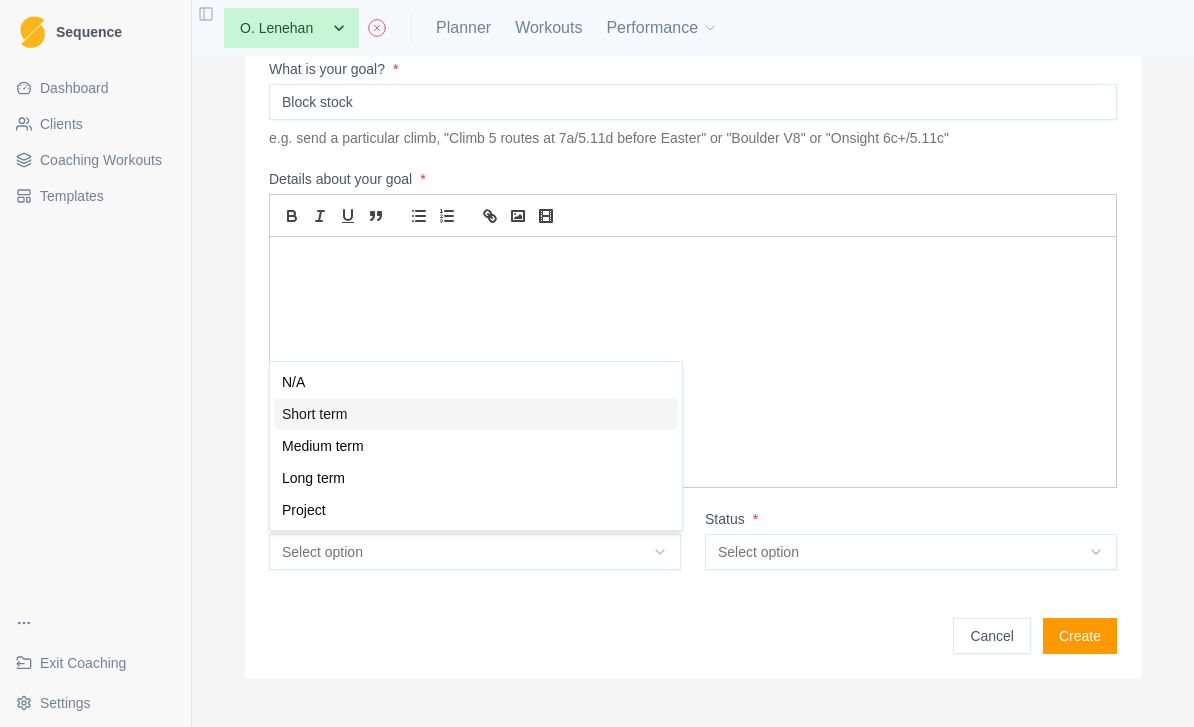 click on "Short term" at bounding box center [476, 414] 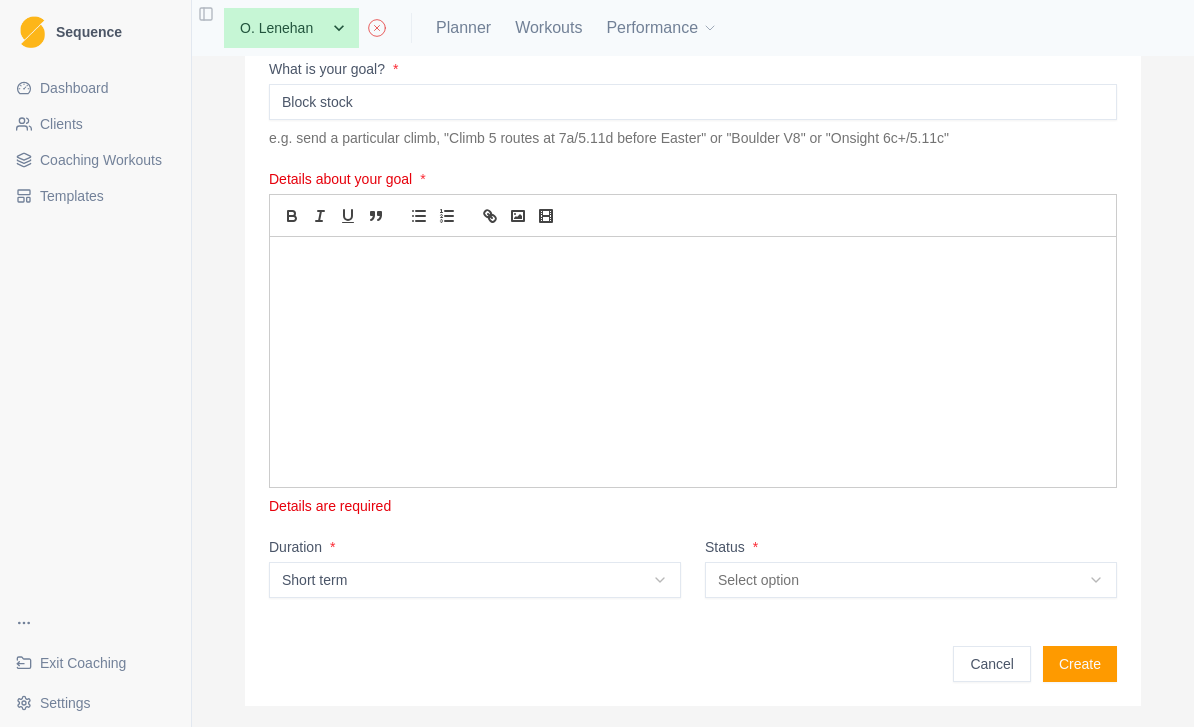 click on "Short term" at bounding box center (475, 580) 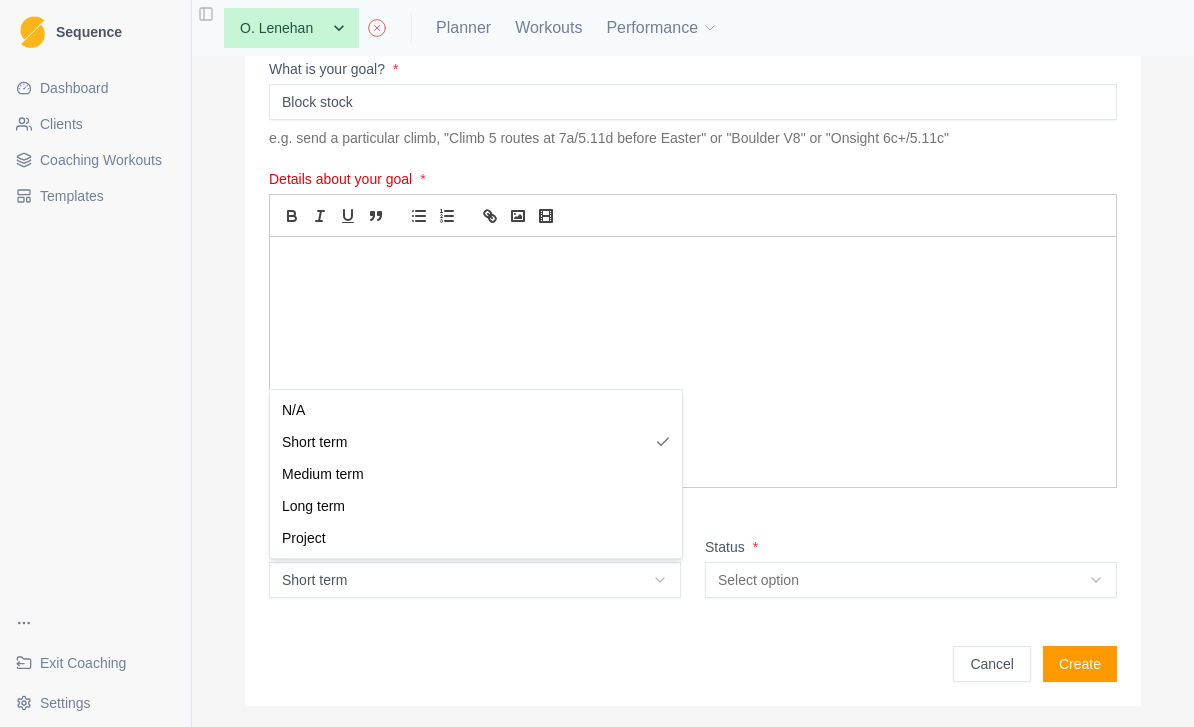 click on "Sequence Dashboard Clients Coaching Workouts Templates Exit Coaching Settings Toggle Sidebar None A. McIntyre A. Emms A. York C.Lawler D.Mulcahy I. Kenny J. Curran J. McInerney J. Rankin L. Carabini L. MacDonald M. Babilas M. Platania O. Lenehan W. Kelly Planner Workouts Performance Create Goal What is your goal? * Block stock e.g. send a particular climb, "Climb 5 routes at 7a/5.11d before Easter" or "Boulder V8" or "Onsight 6c+/5.11c" Details about your goal * Details are required Duration * Short term N/A Short term Medium term Long term Project Status * Select option In progress Idea Complete Cancelled On hold Cancel Create
Metrics Goals Tests N/A Short term Medium term Long term Project" at bounding box center [597, 363] 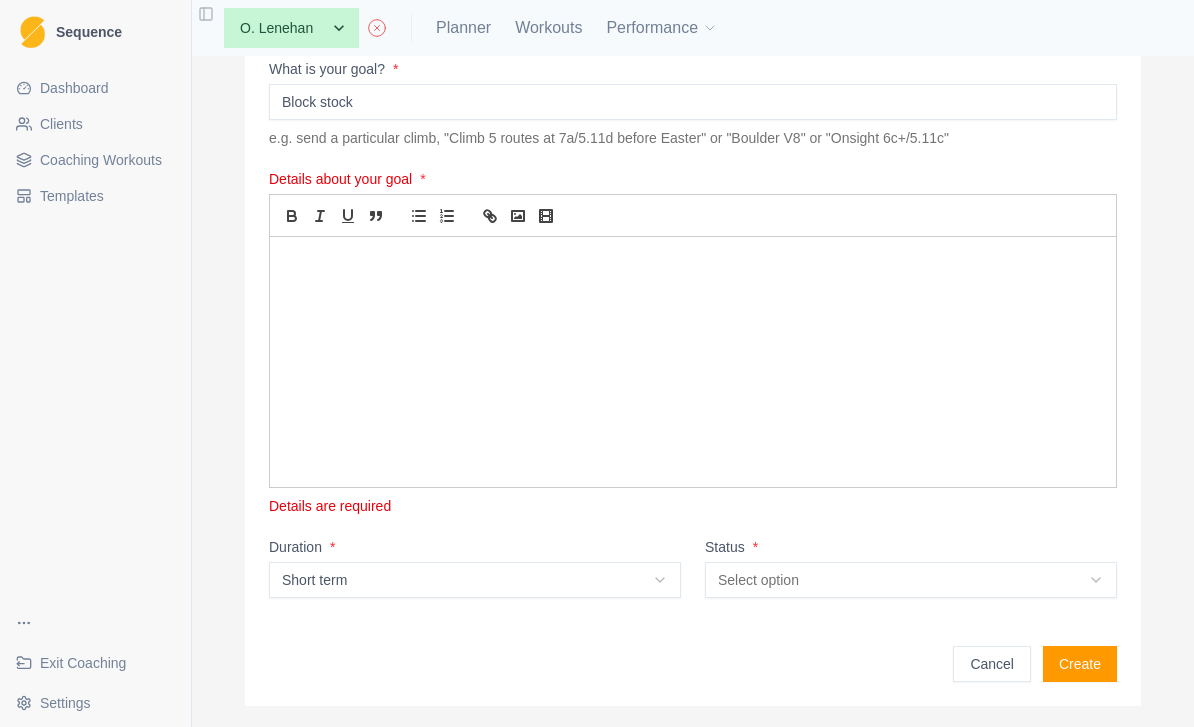 click on "Select option" at bounding box center [911, 580] 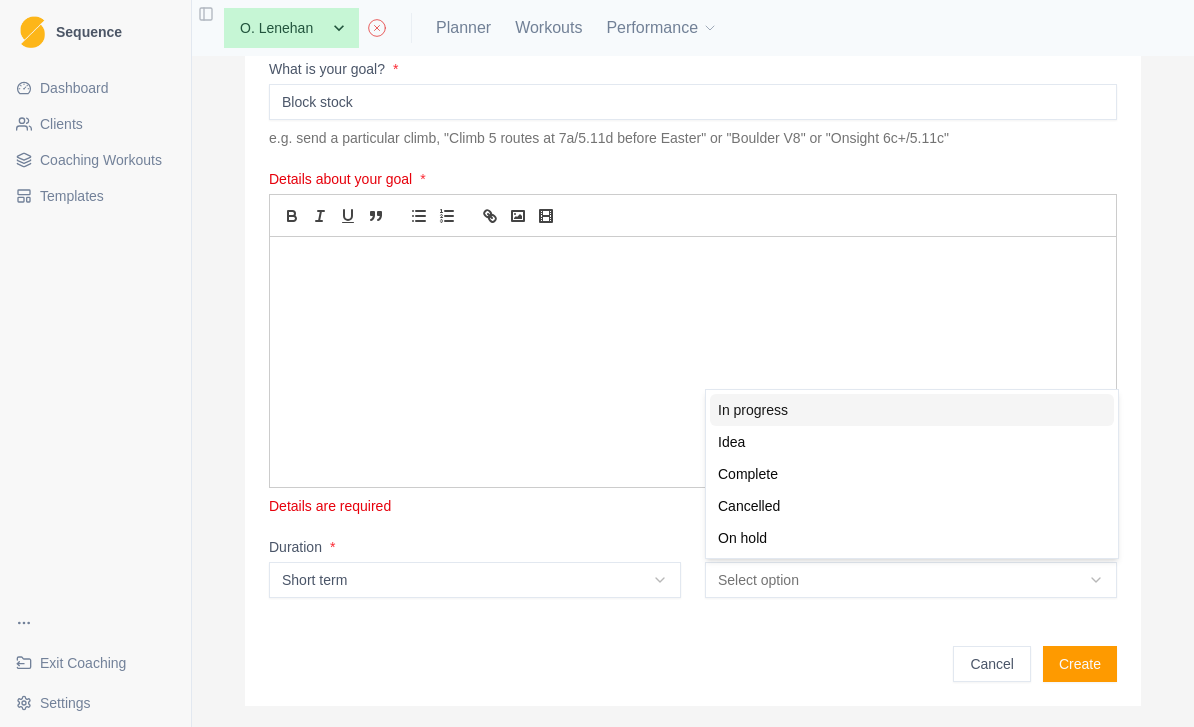 click on "In progress" at bounding box center [912, 410] 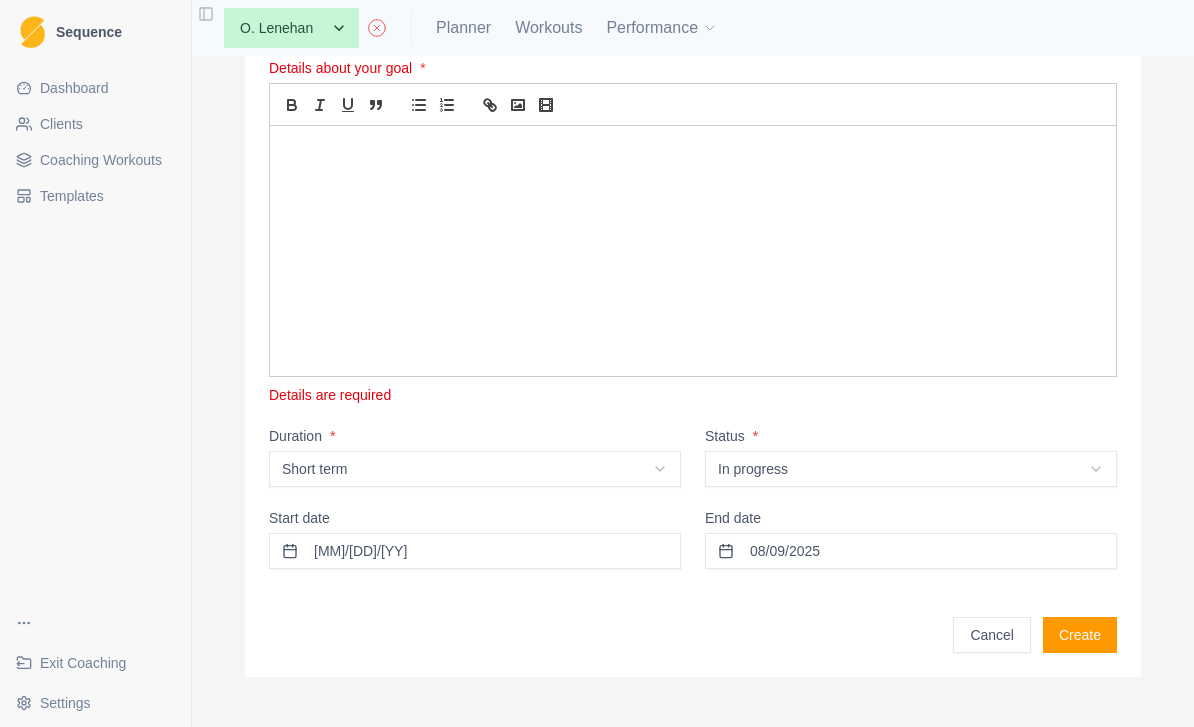 scroll, scrollTop: 236, scrollLeft: 0, axis: vertical 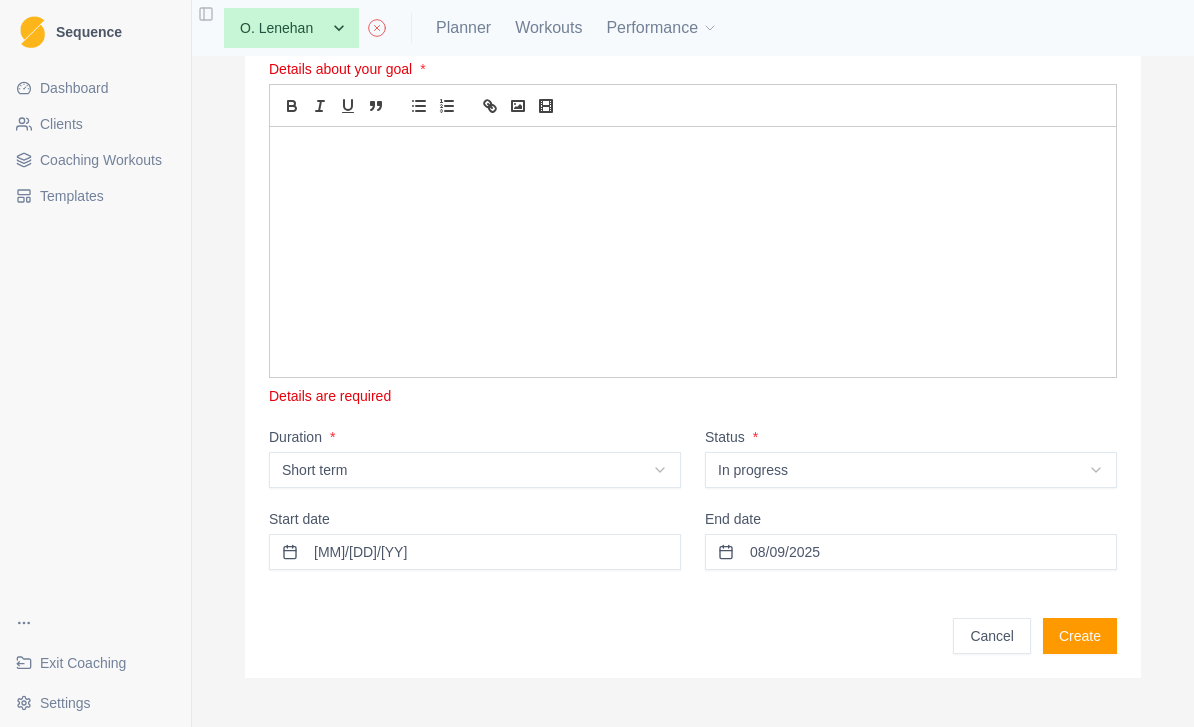click on "[MM]/[DD]/[YY]" at bounding box center [475, 552] 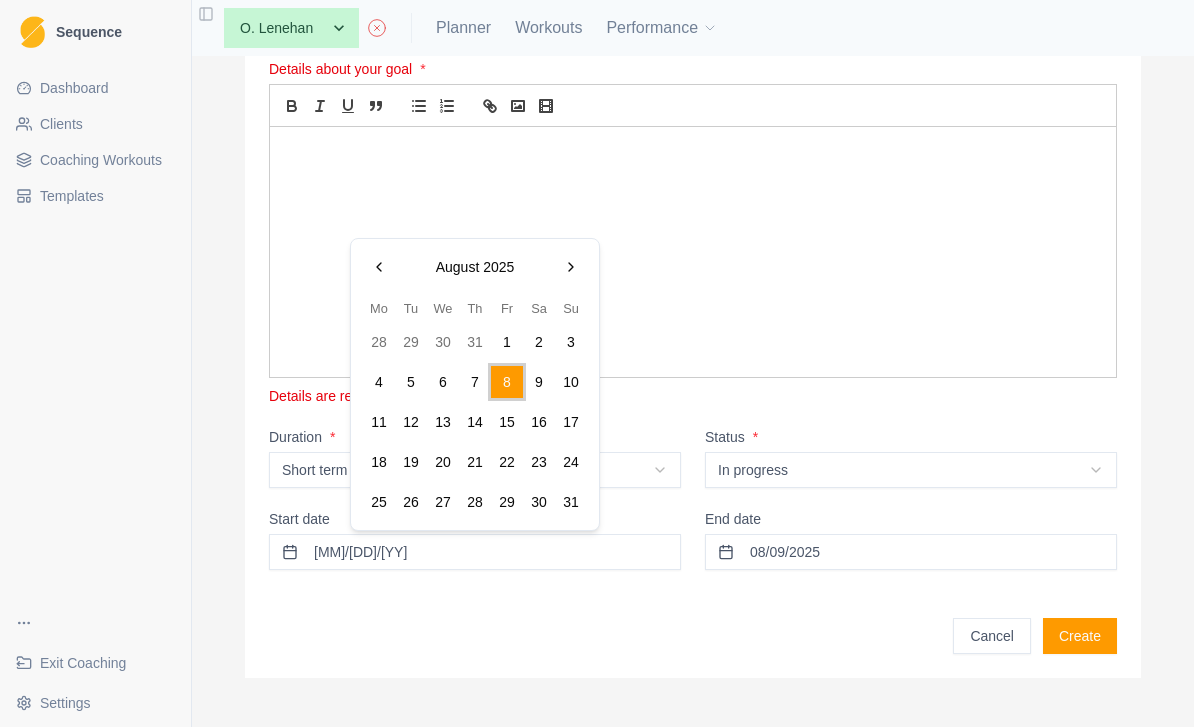 click at bounding box center (571, 267) 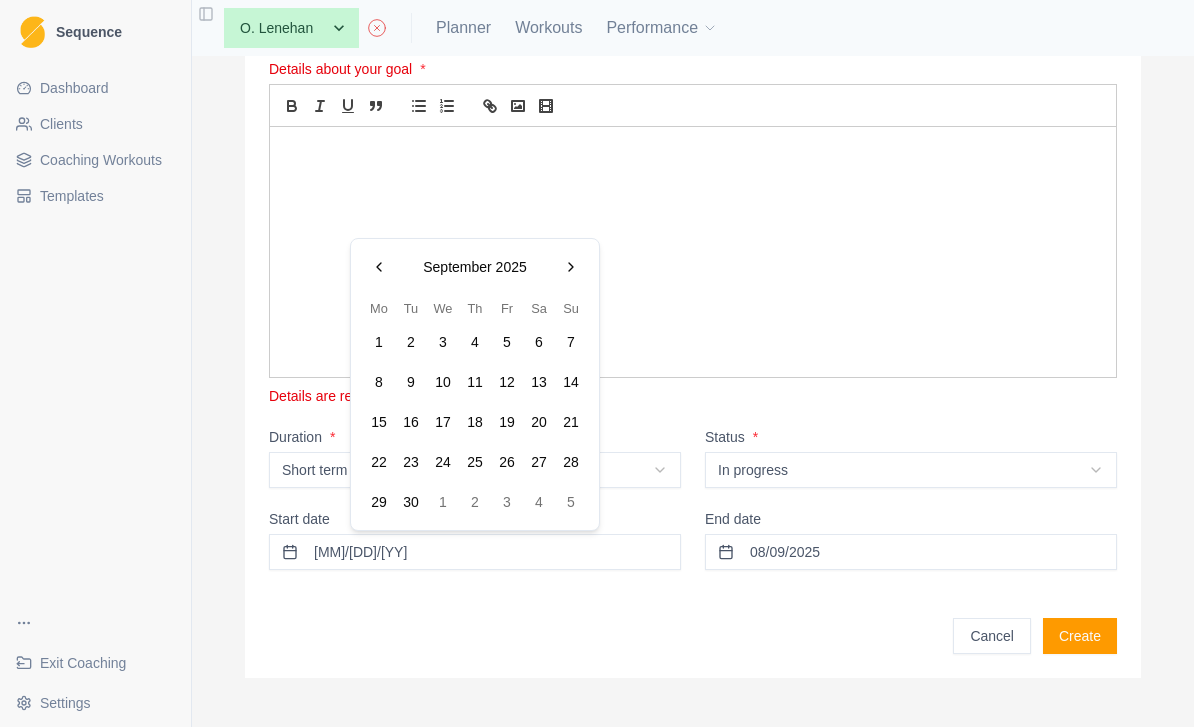 click on "27" at bounding box center (539, 462) 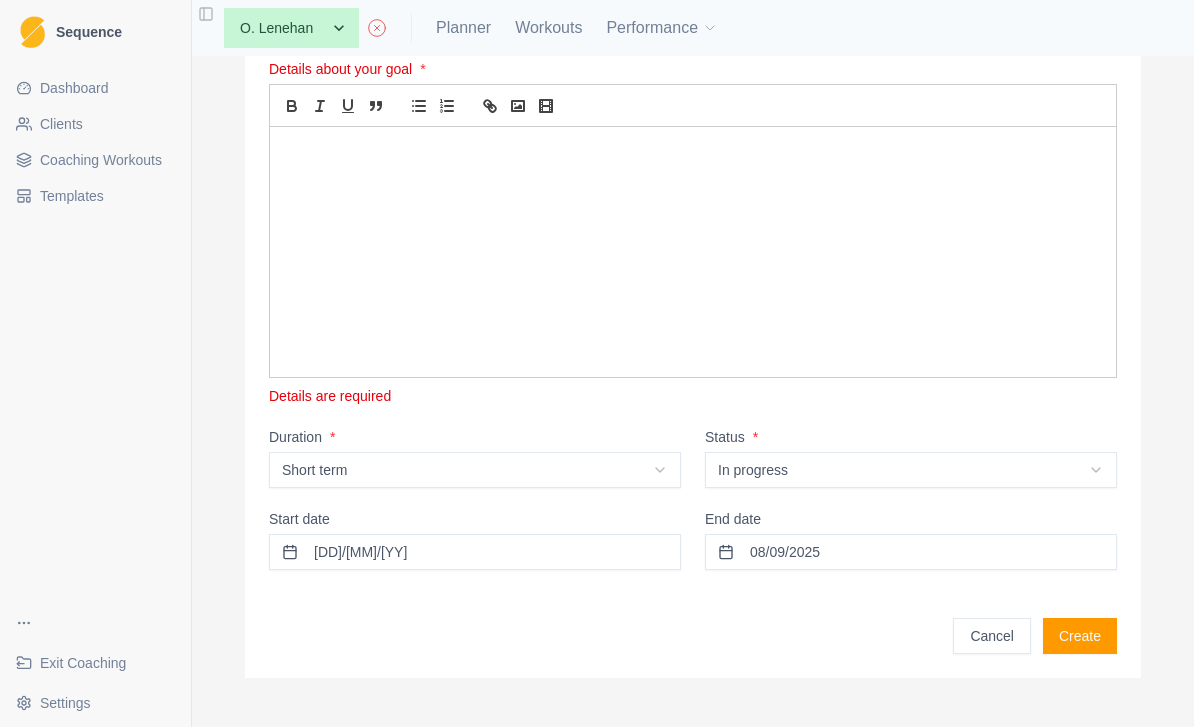 click on "08/09/2025" at bounding box center [911, 552] 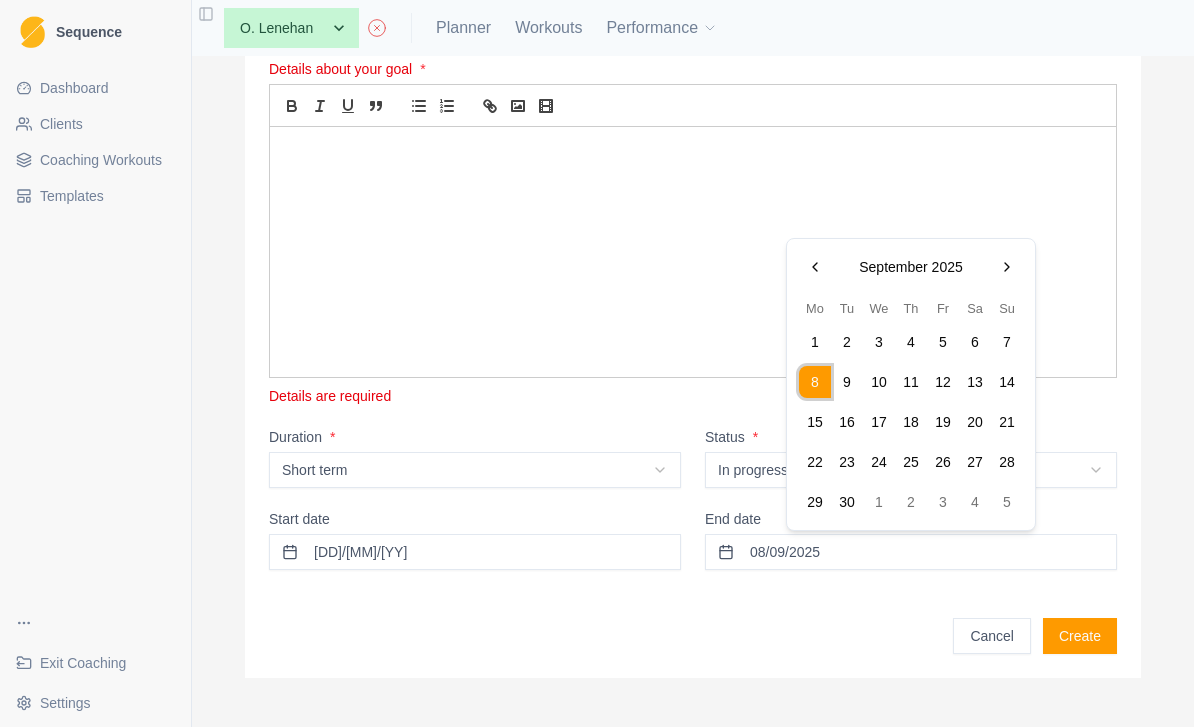 click on "28" at bounding box center (1007, 462) 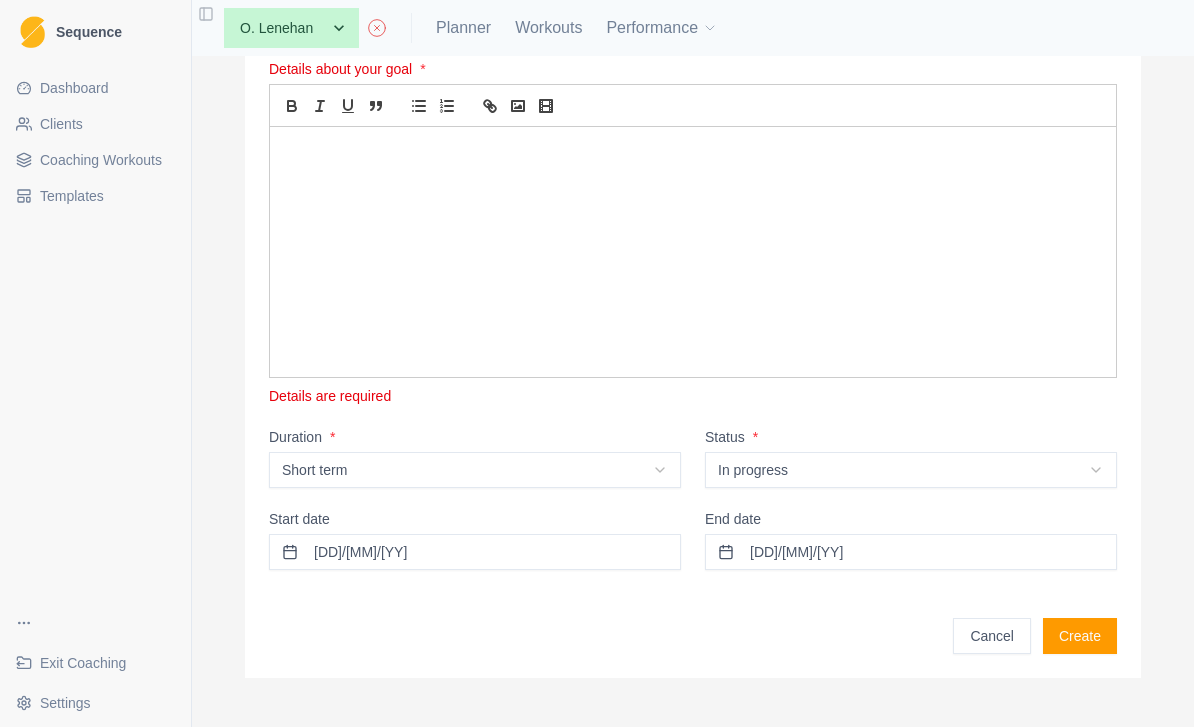 click at bounding box center [693, 150] 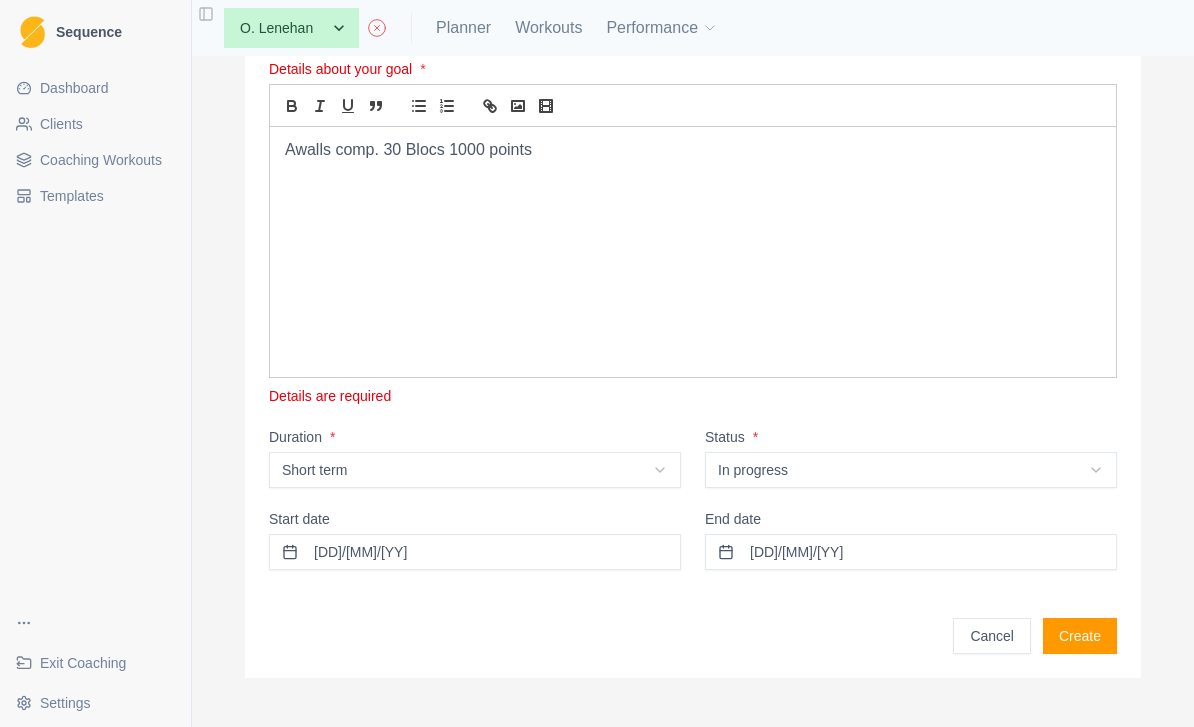 click on "Create" at bounding box center (1080, 636) 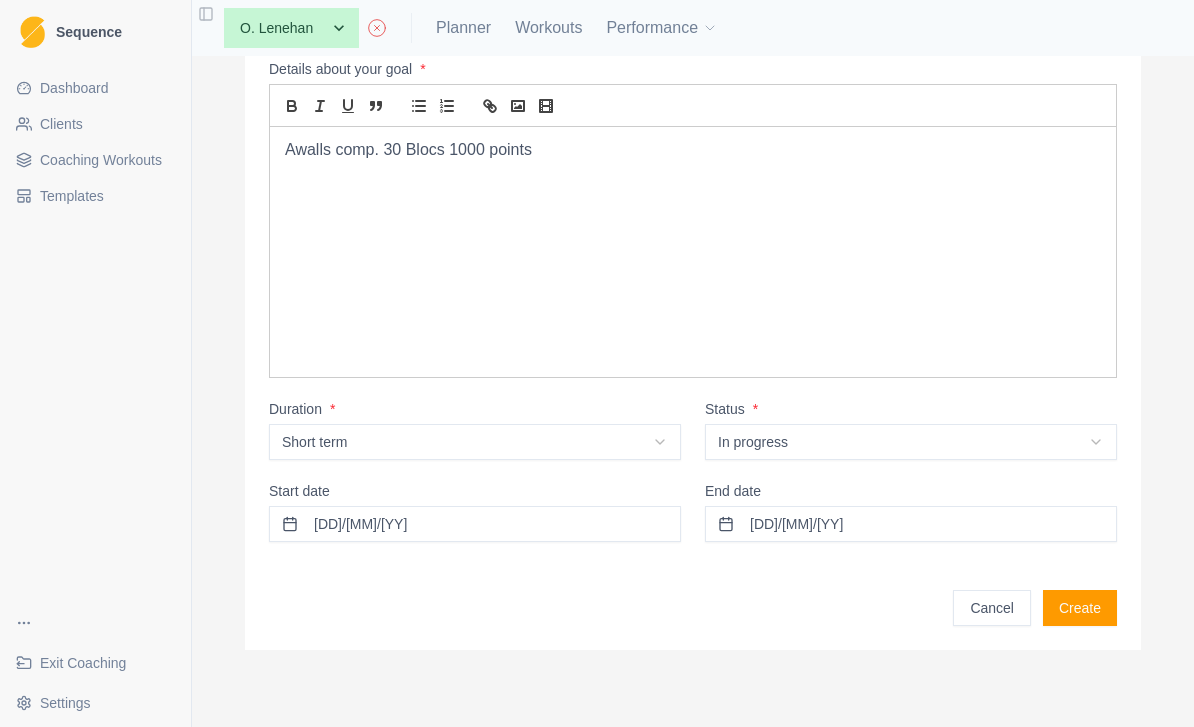 scroll, scrollTop: 208, scrollLeft: 0, axis: vertical 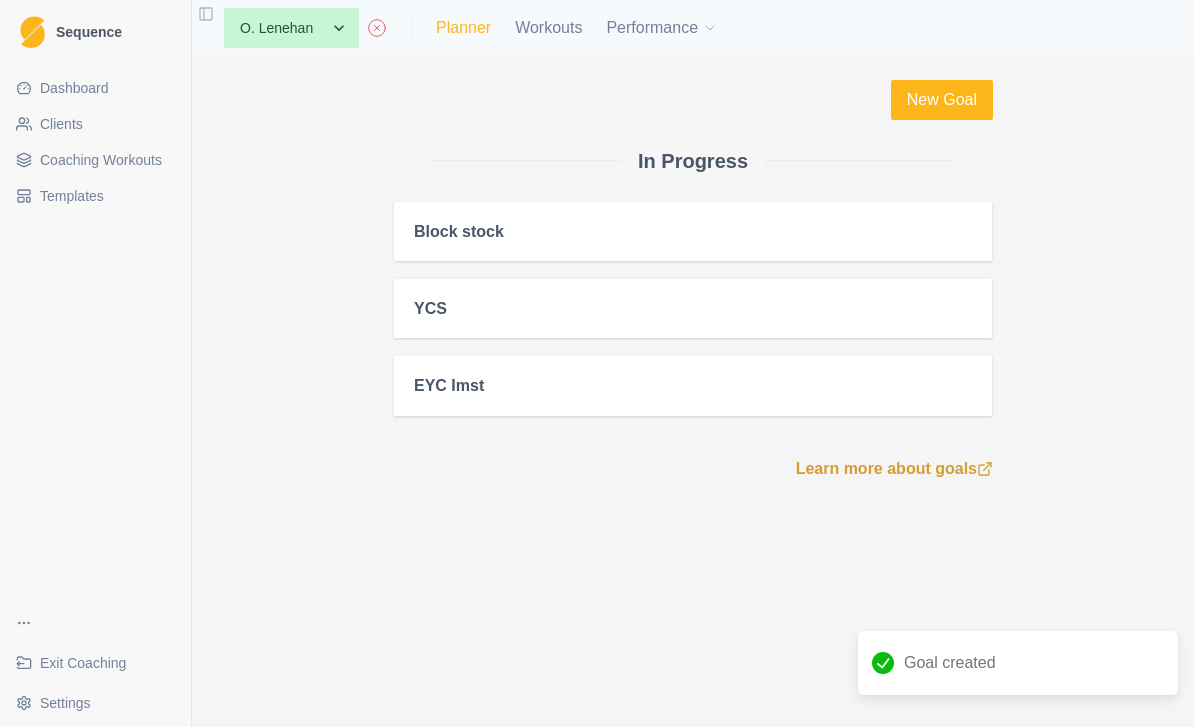 click on "Planner" at bounding box center [463, 28] 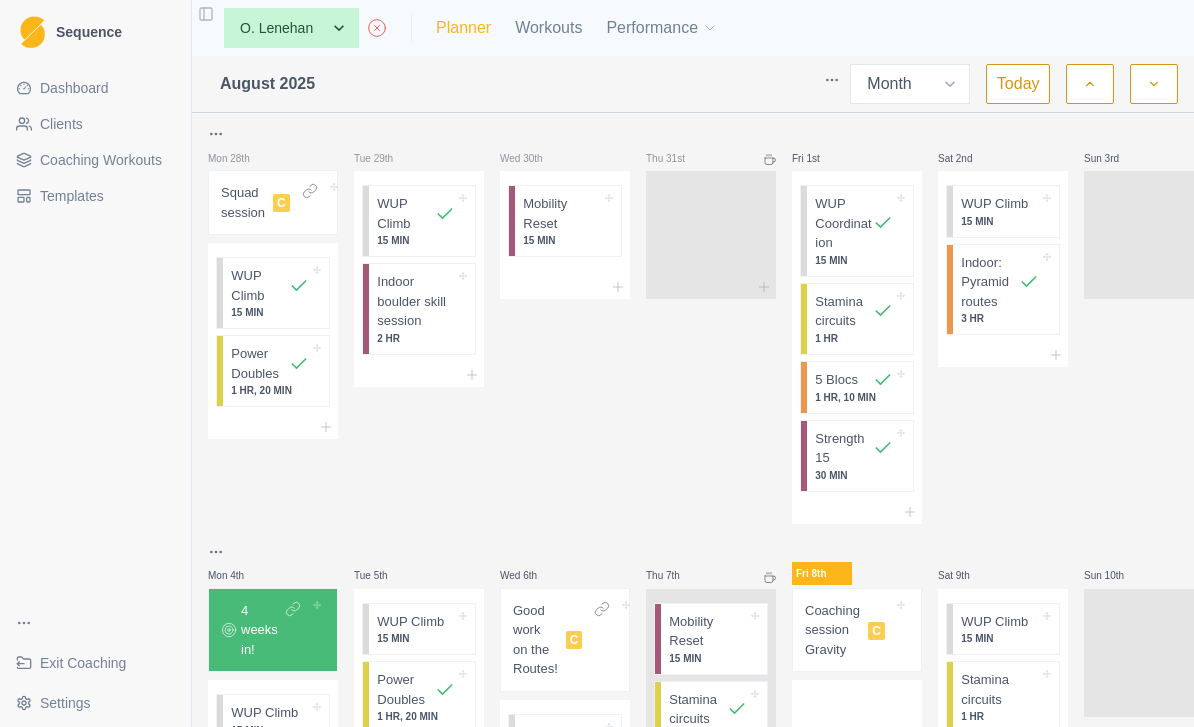 scroll, scrollTop: 0, scrollLeft: 0, axis: both 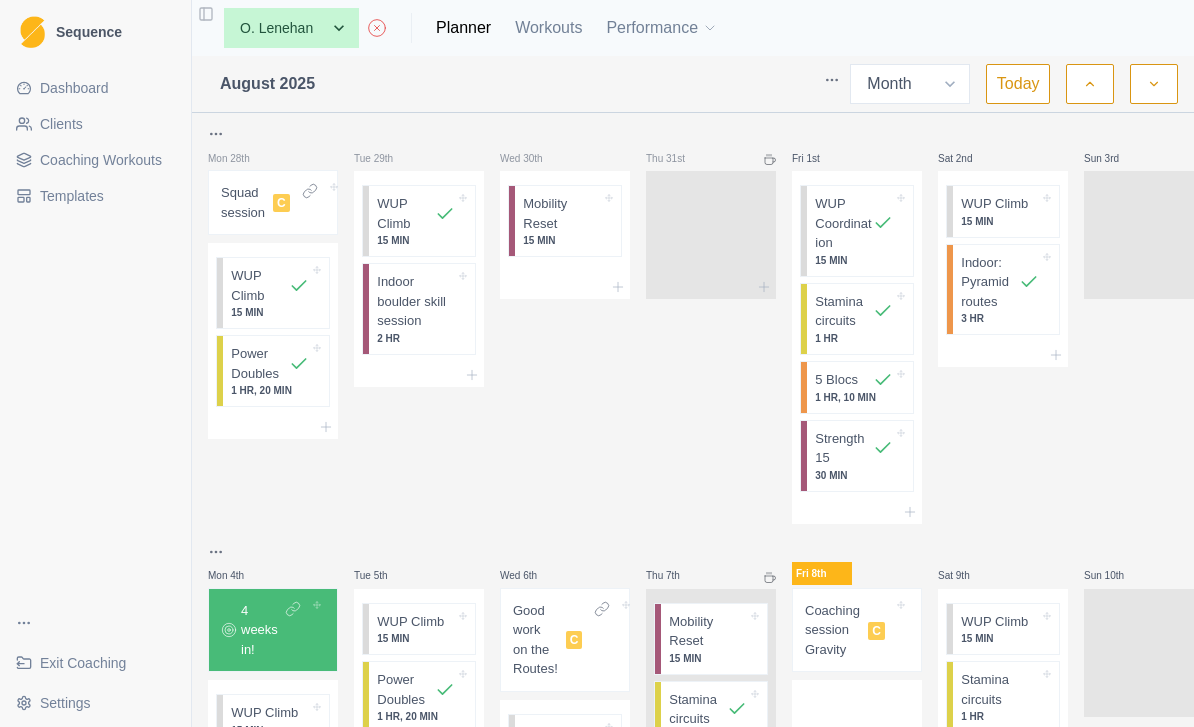 click 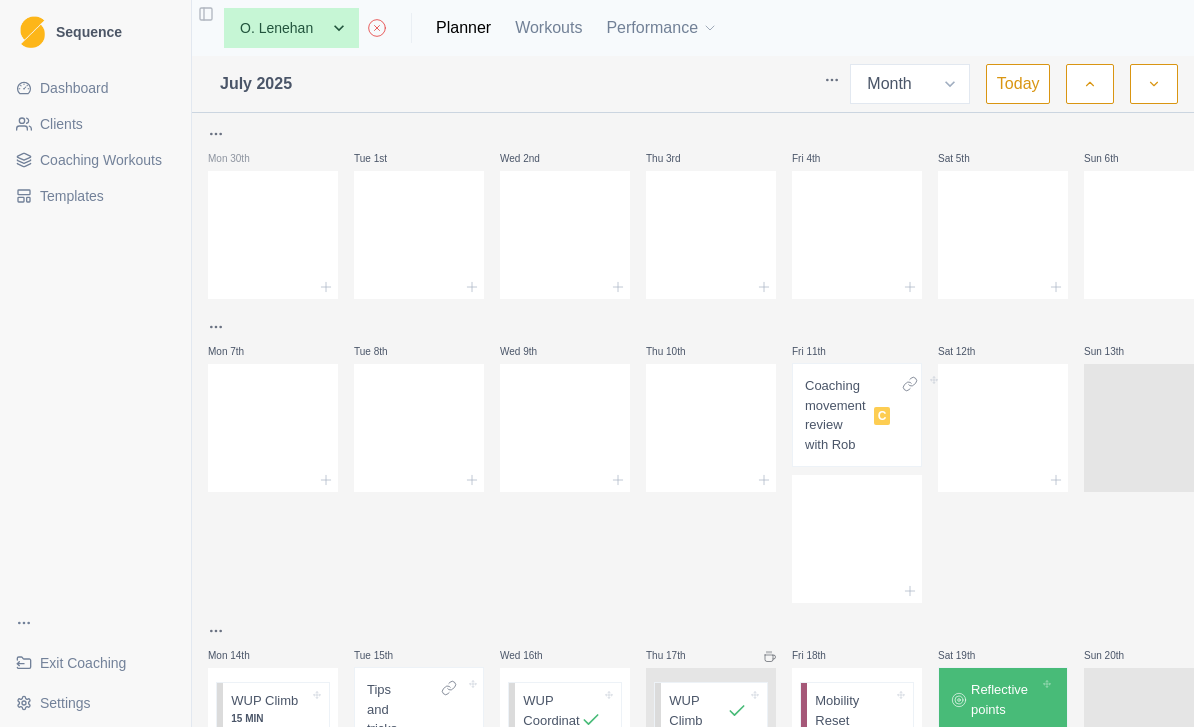 scroll, scrollTop: 0, scrollLeft: 14, axis: horizontal 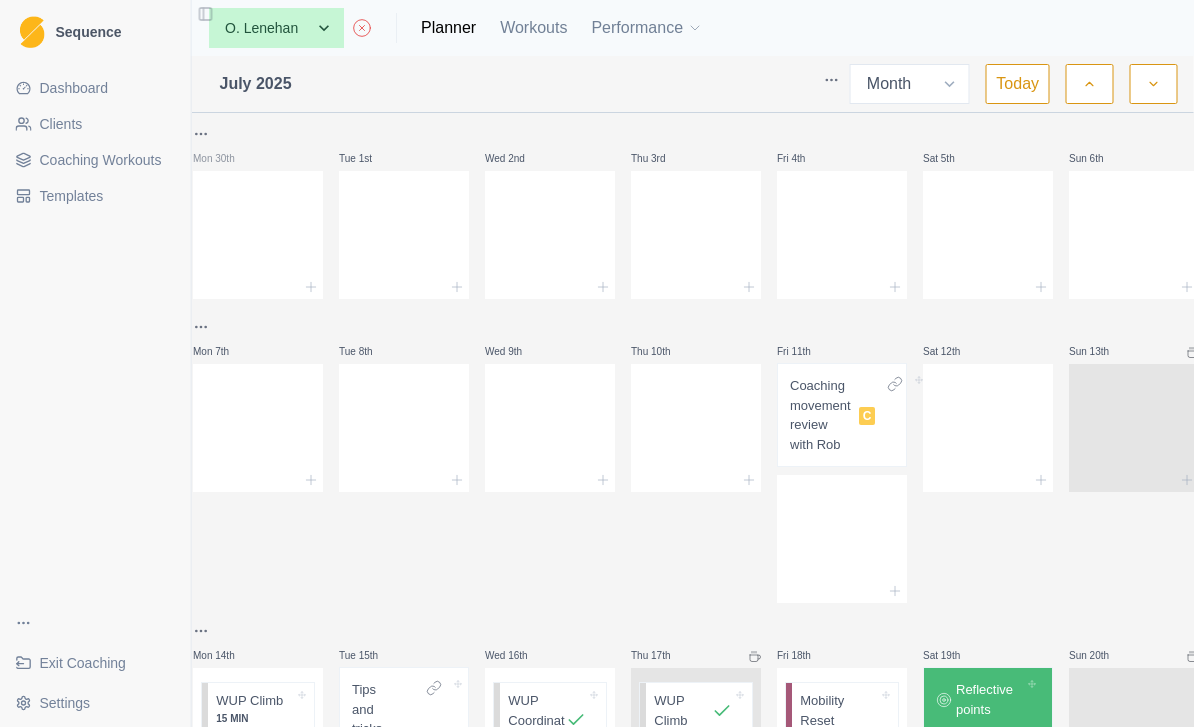 click on "Coaching movement review with Rob" at bounding box center [821, 415] 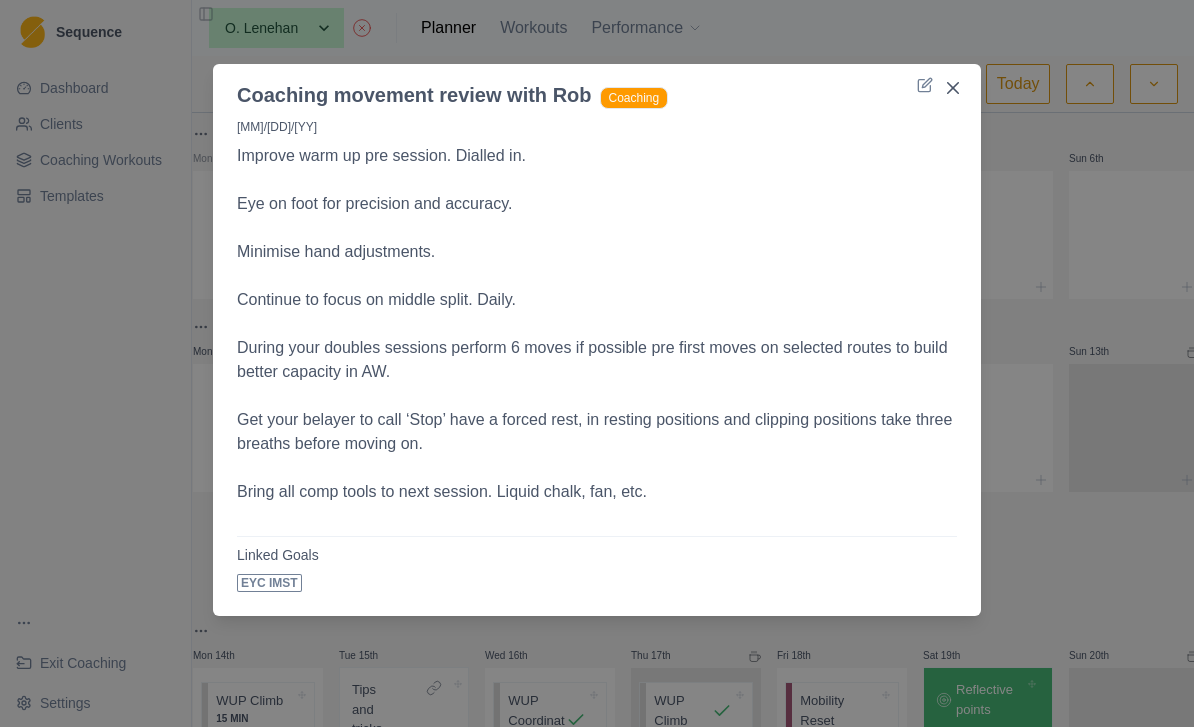click at bounding box center [597, 180] 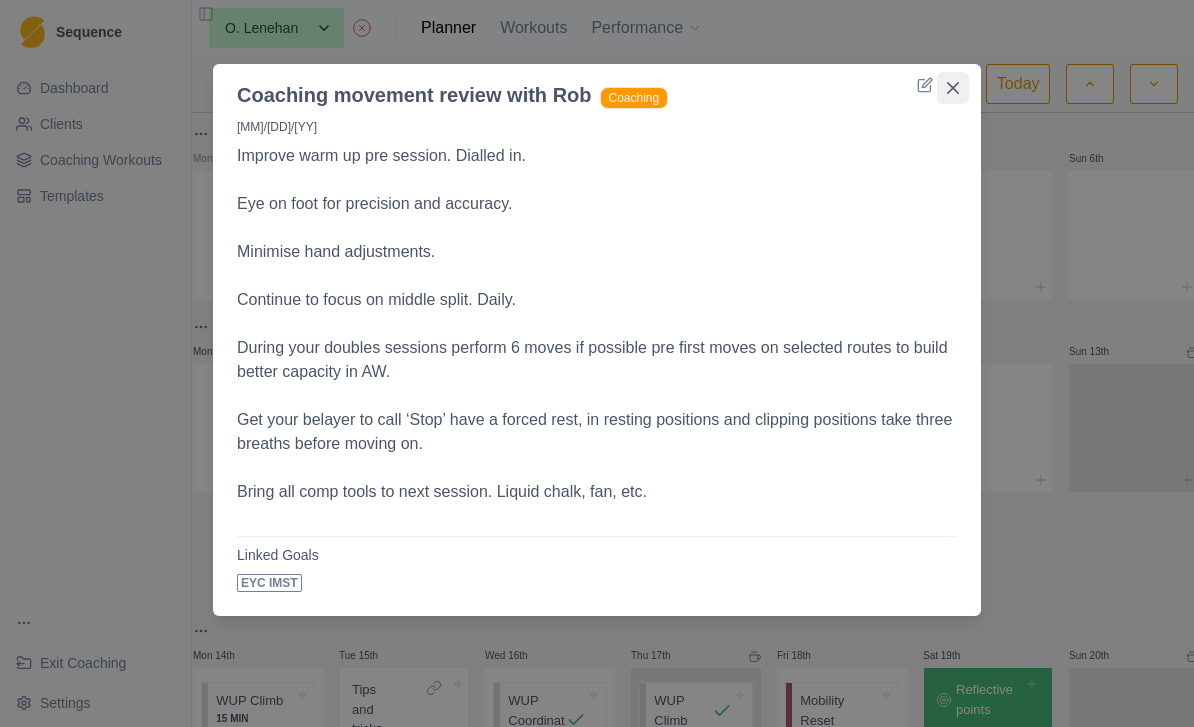 click at bounding box center (953, 88) 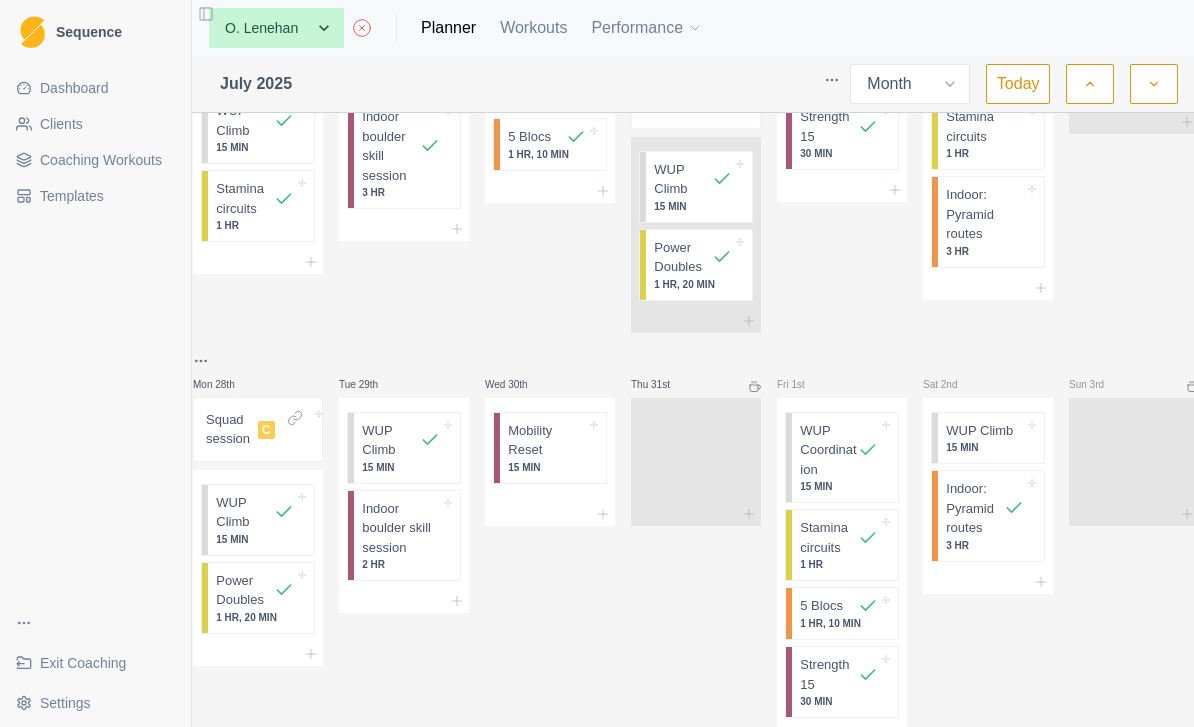 scroll, scrollTop: 1150, scrollLeft: 0, axis: vertical 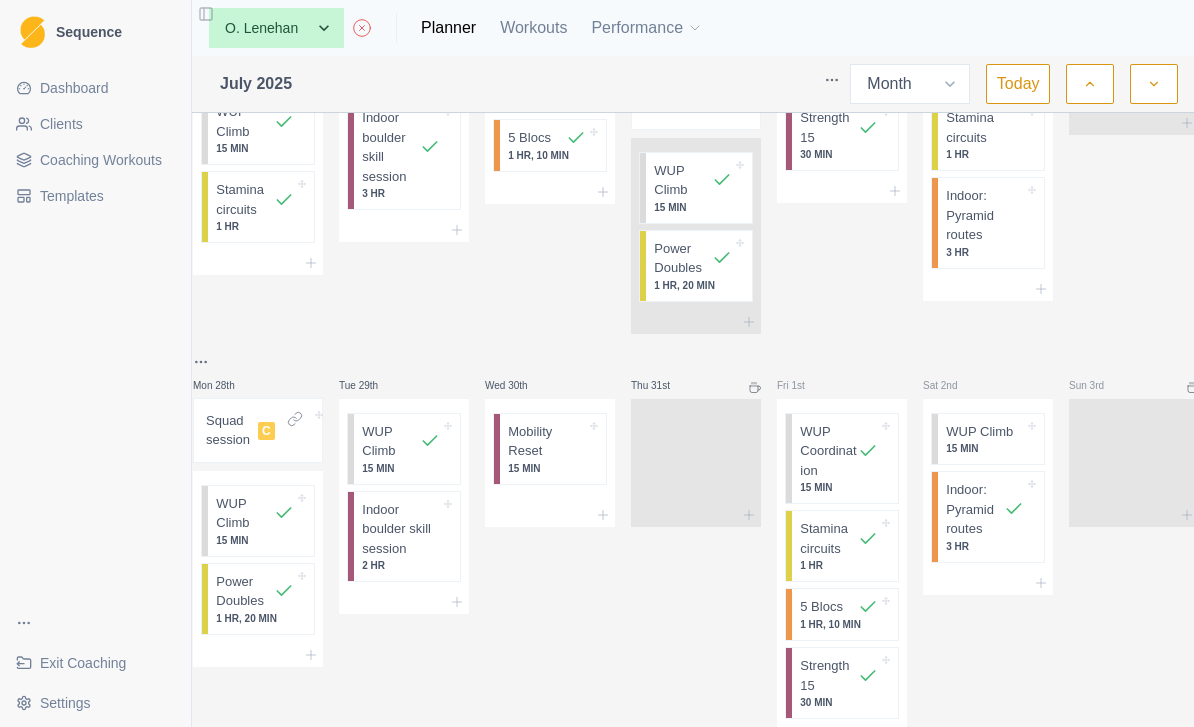 click on "Squad session C" at bounding box center [258, 430] 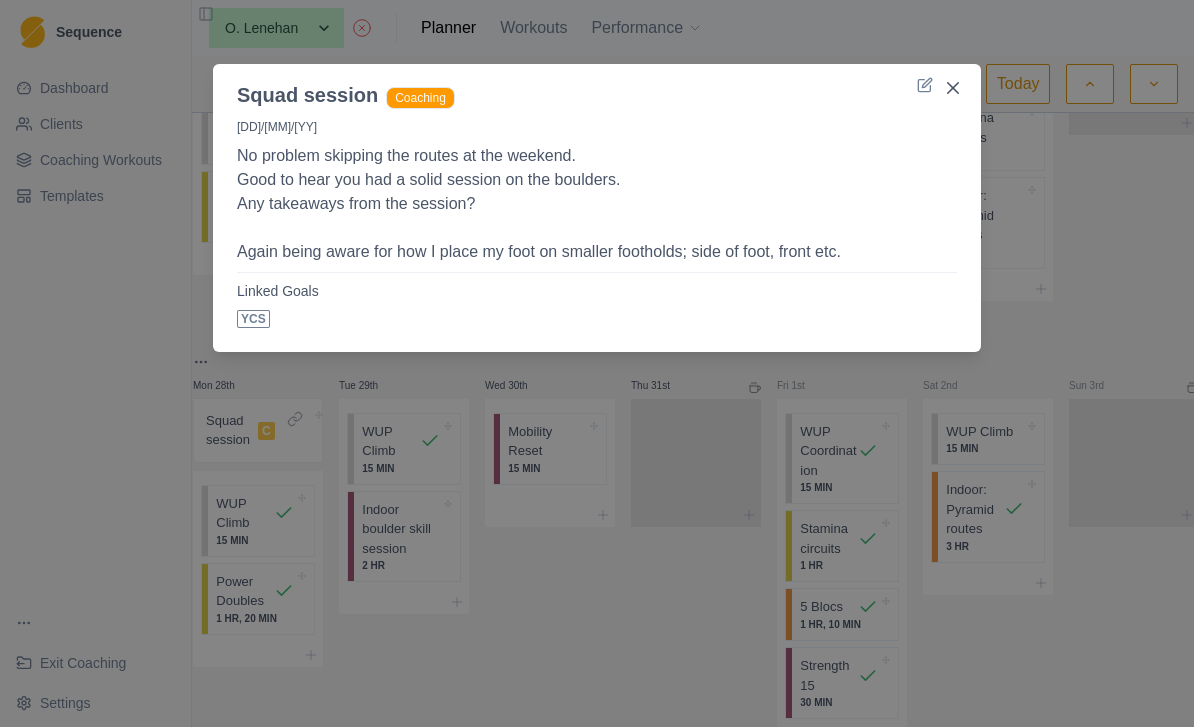 click on "Squad session Coaching [DD]/[MM]/[YY] No problem skipping the routes at the weekend. Good to hear you had a solid session on the boulders. Any takeaways from the session? Again being aware for how I place my foot on smaller footholds; side of foot, front etc. Linked Goals YCS" at bounding box center [597, 363] 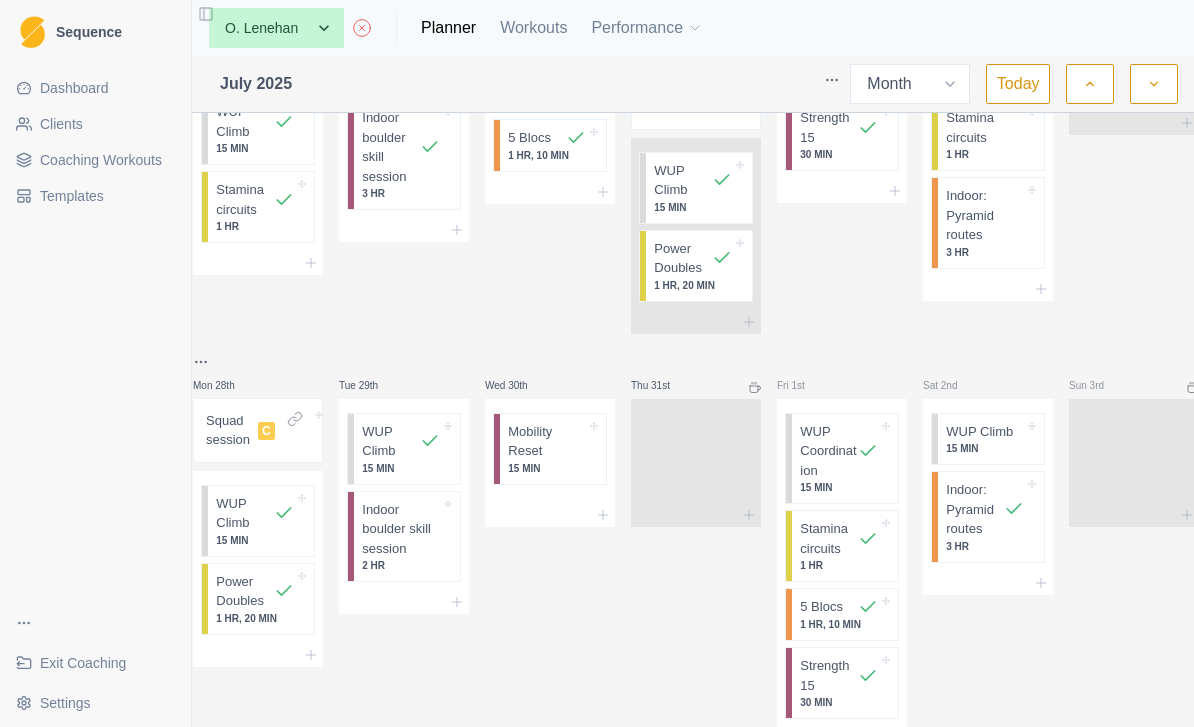 click at bounding box center [1154, 84] 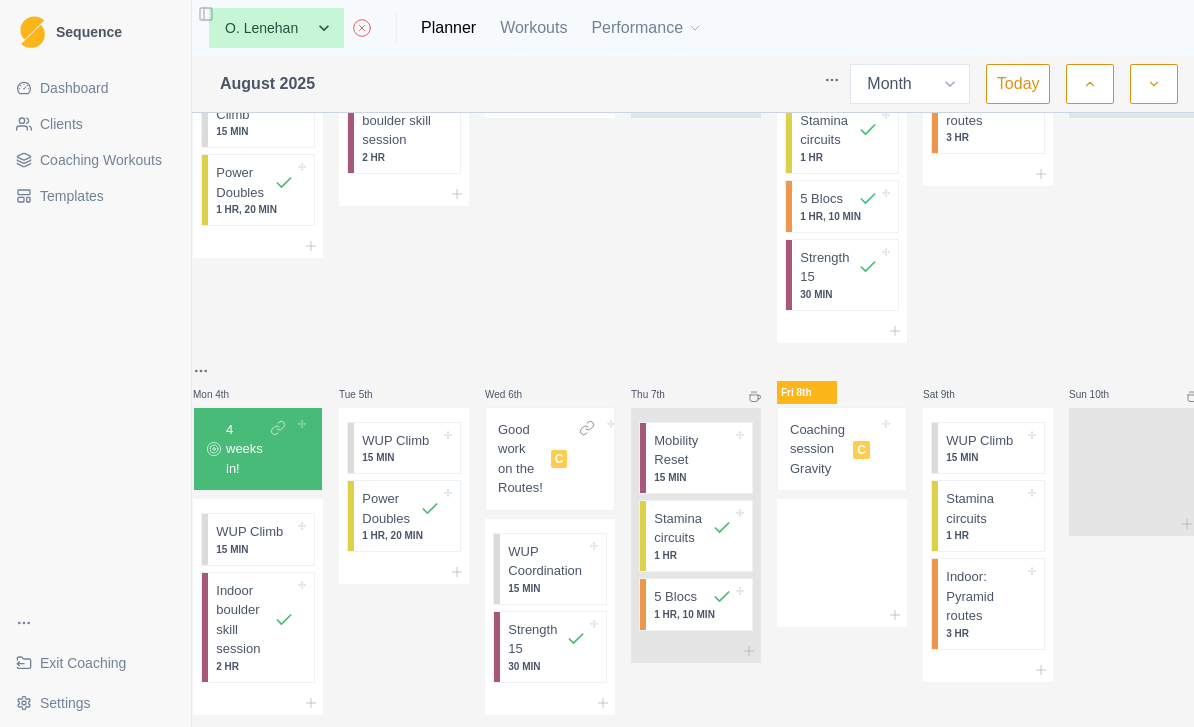 scroll, scrollTop: 189, scrollLeft: 0, axis: vertical 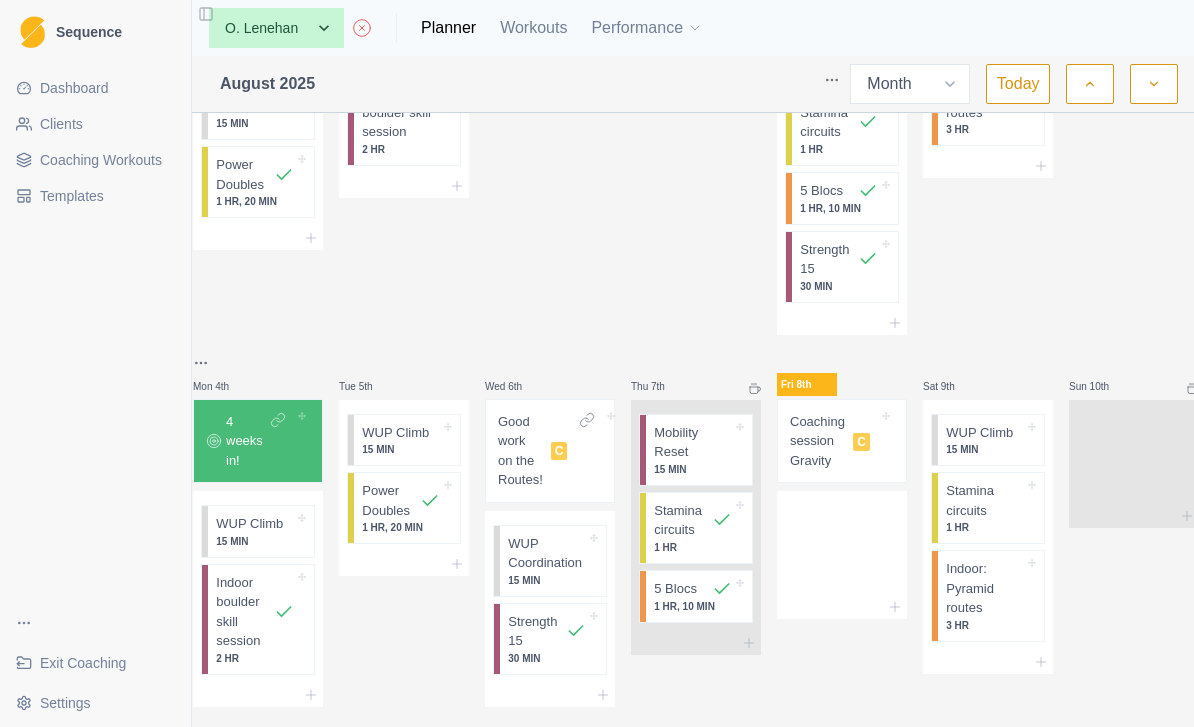 click on "Coaching session Gravity" at bounding box center (817, 441) 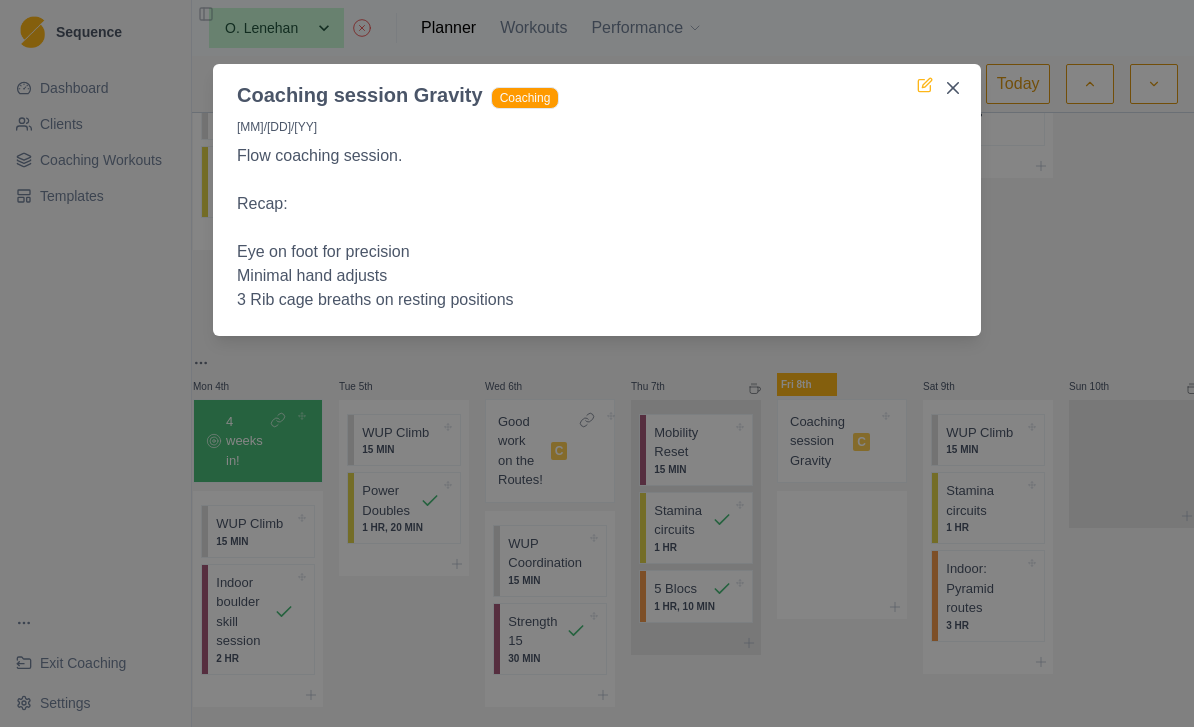 click 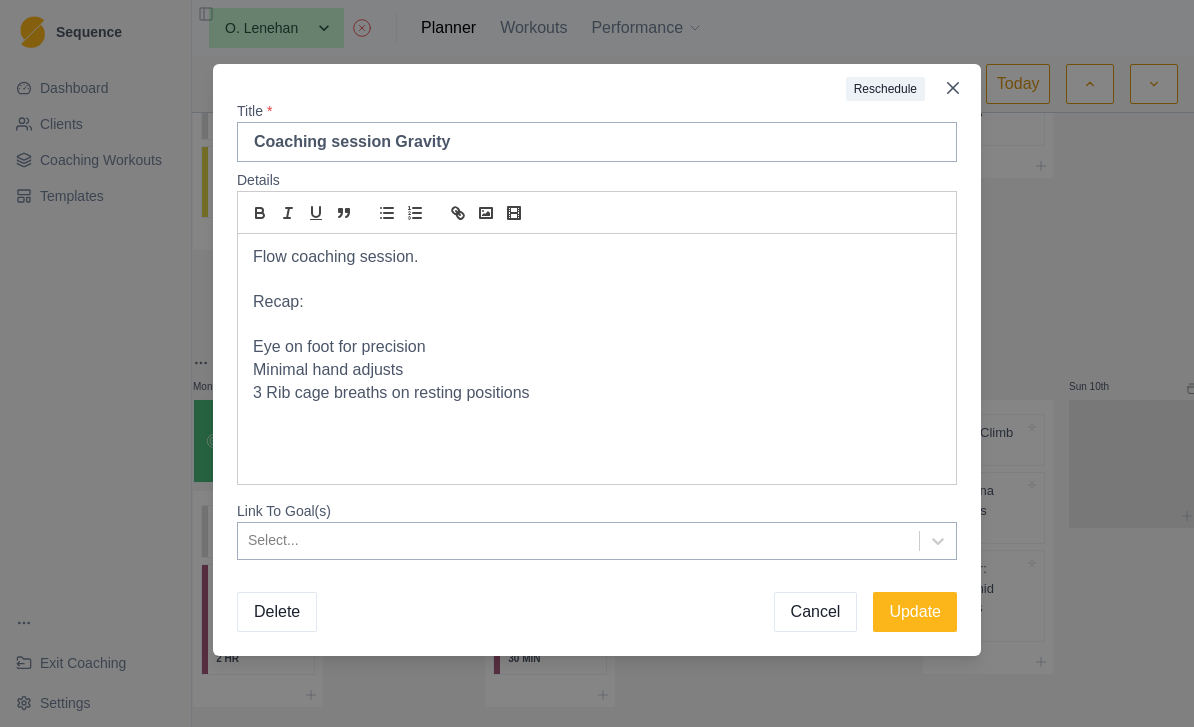 click on "Flow coaching session. Recap: Eye on foot for precision Minimal hand adjusts 3 Rib cage breaths on resting positions" at bounding box center [597, 359] 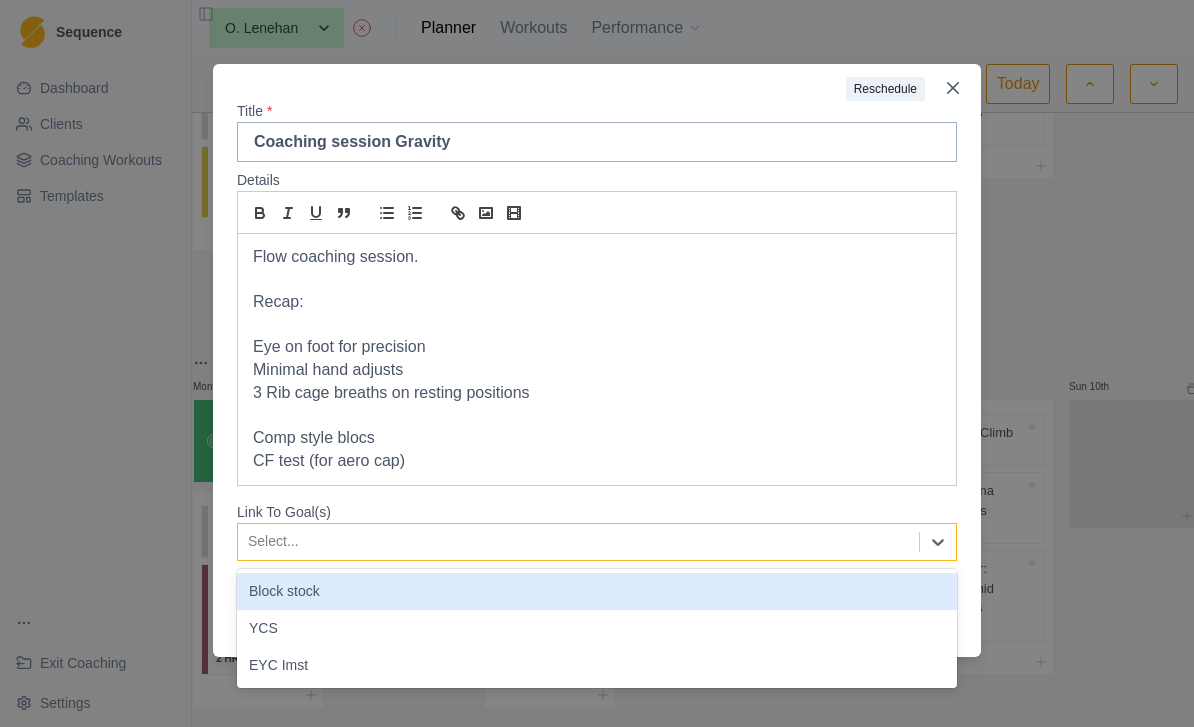 click on "Block stock" at bounding box center [597, 591] 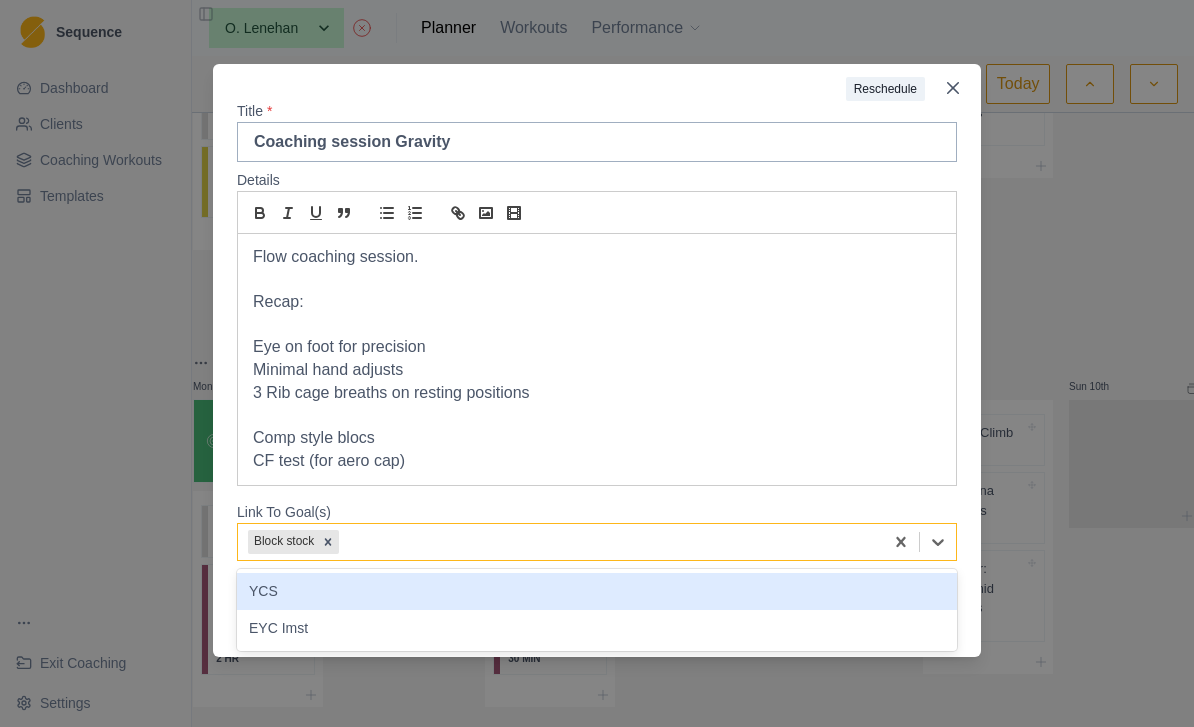 click on "YCS" at bounding box center [597, 591] 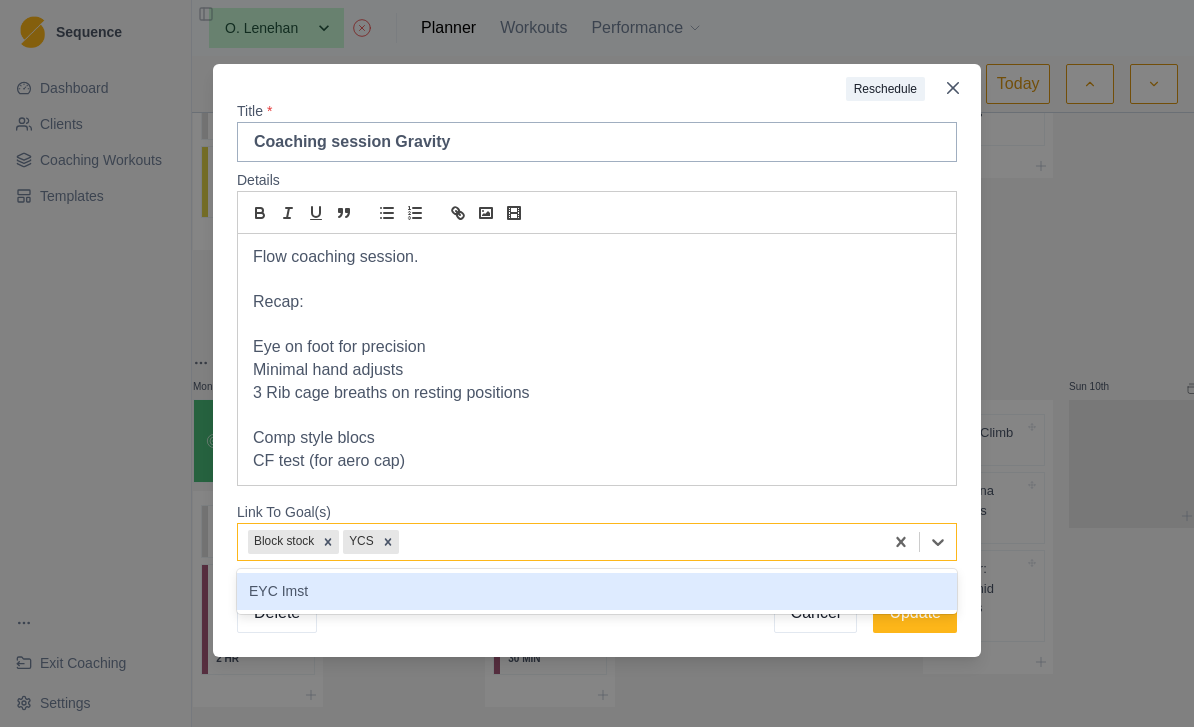click on "EYC Imst" at bounding box center (597, 591) 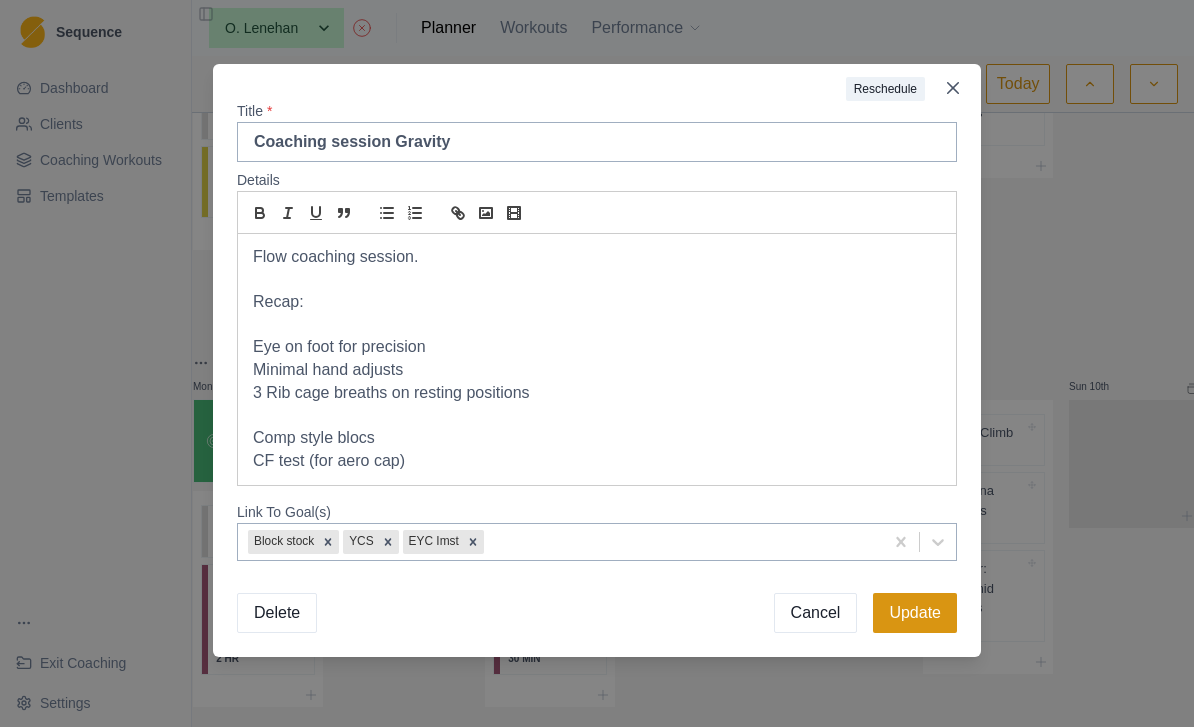 click on "Update" at bounding box center [915, 613] 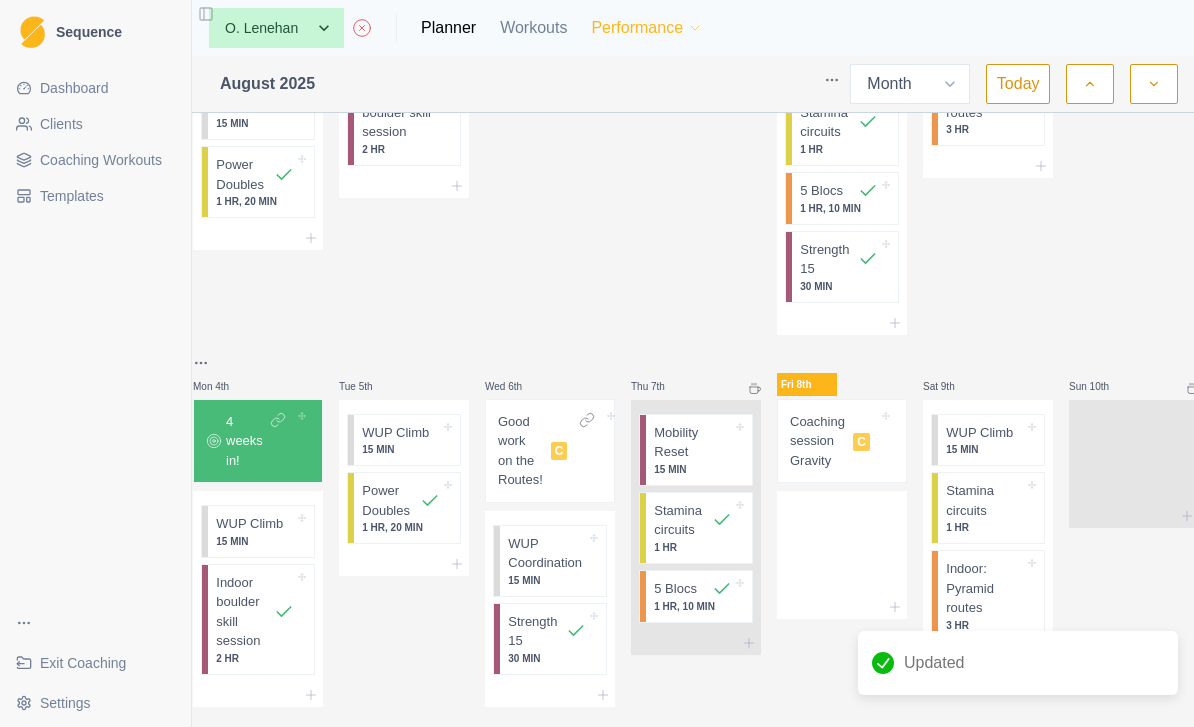 click on "Performance" at bounding box center (647, 28) 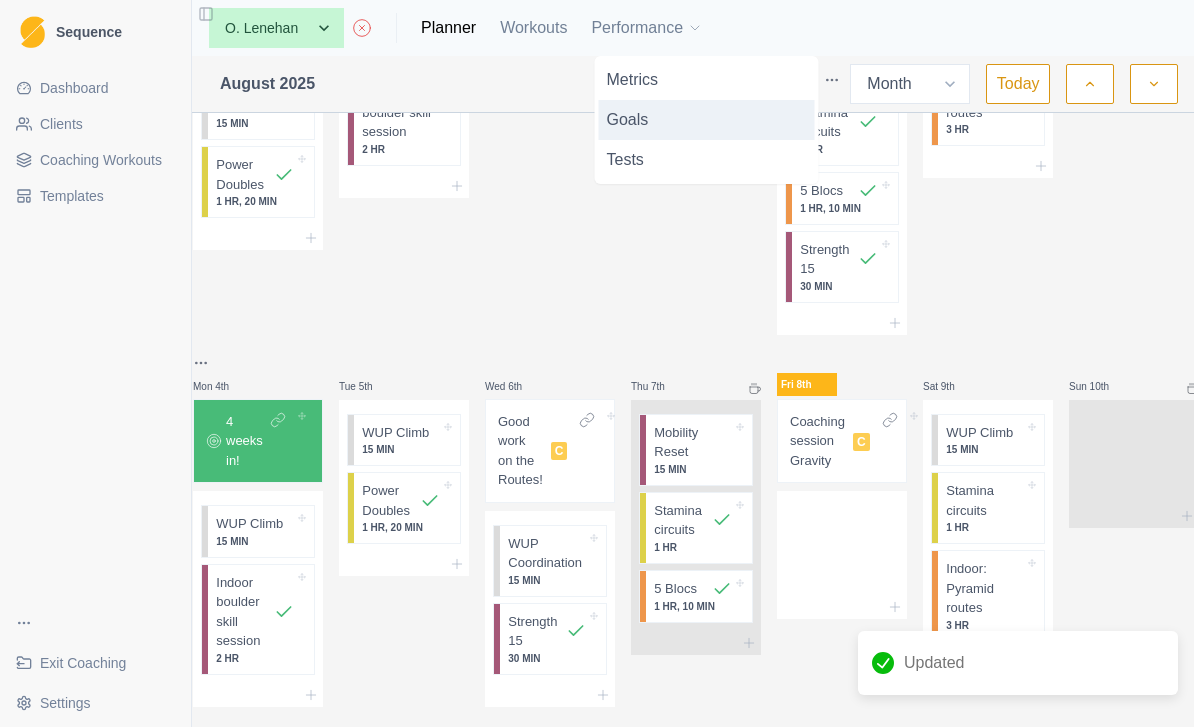 click on "Goals" at bounding box center [707, 120] 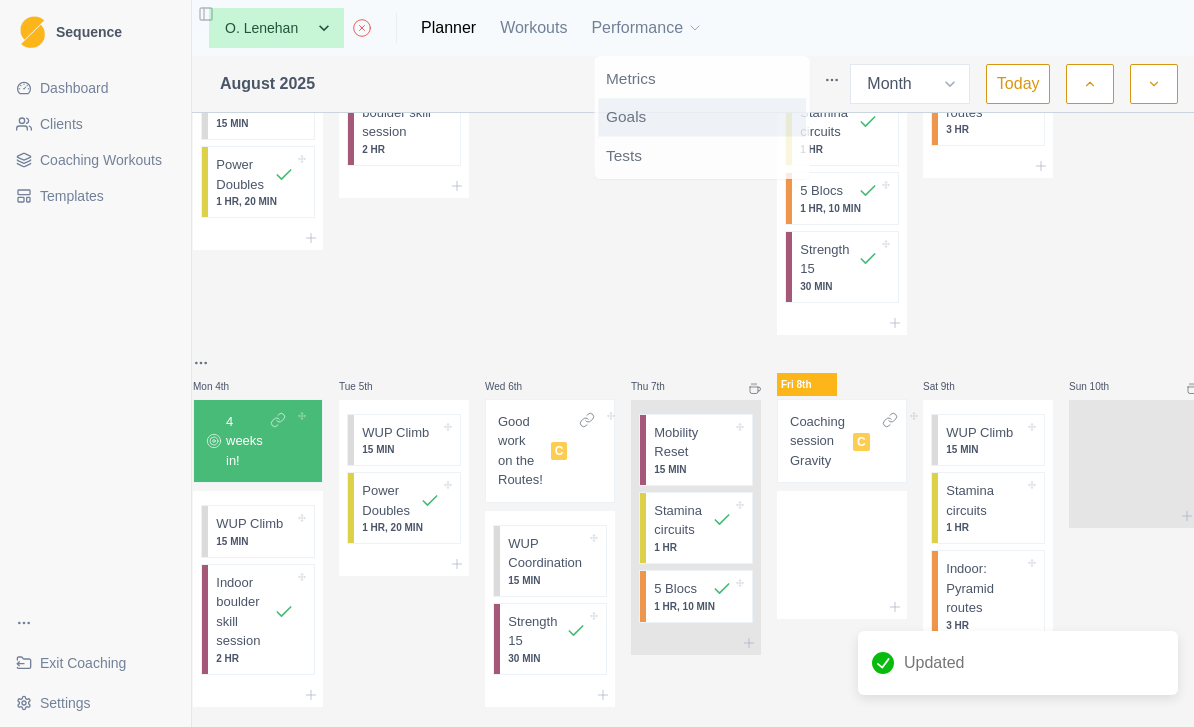 scroll, scrollTop: 0, scrollLeft: 0, axis: both 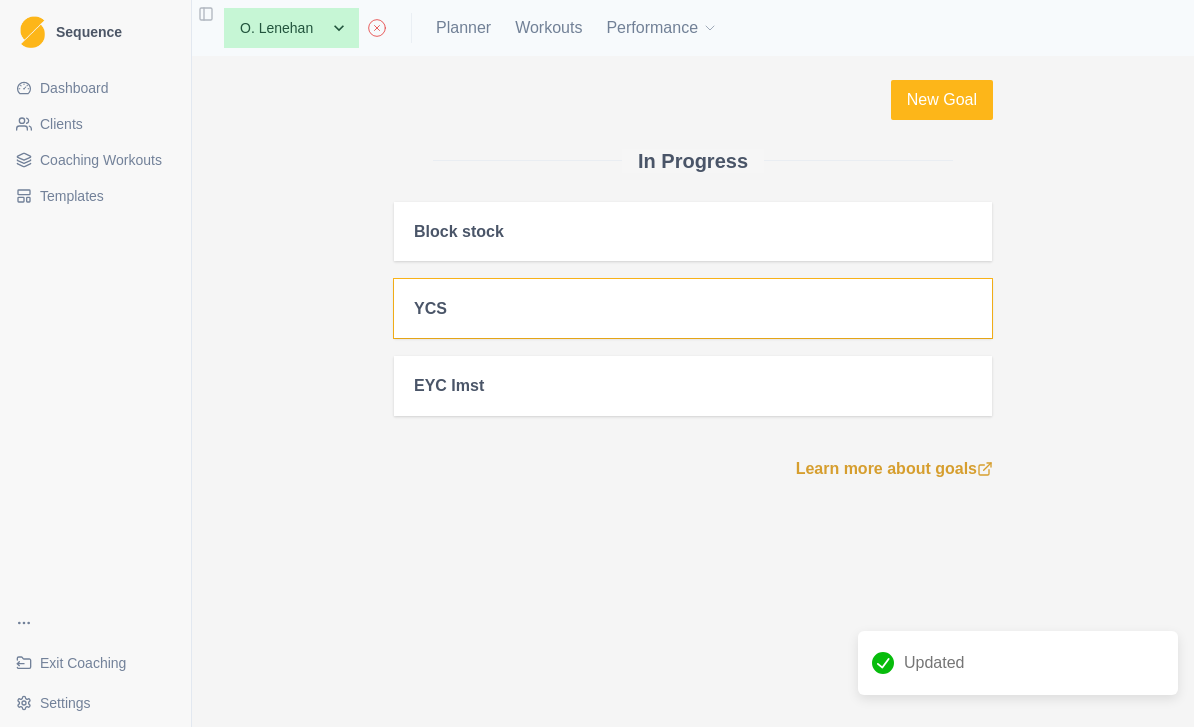 click on "YCS" at bounding box center [693, 308] 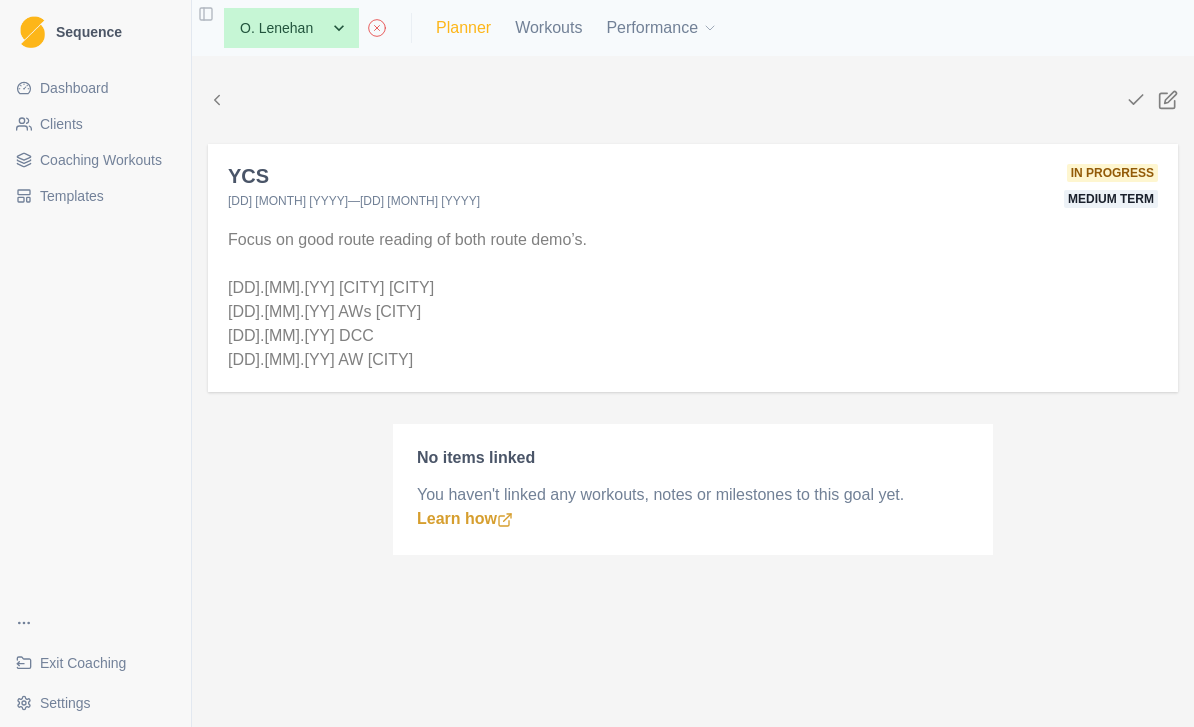 click on "Planner" at bounding box center (463, 28) 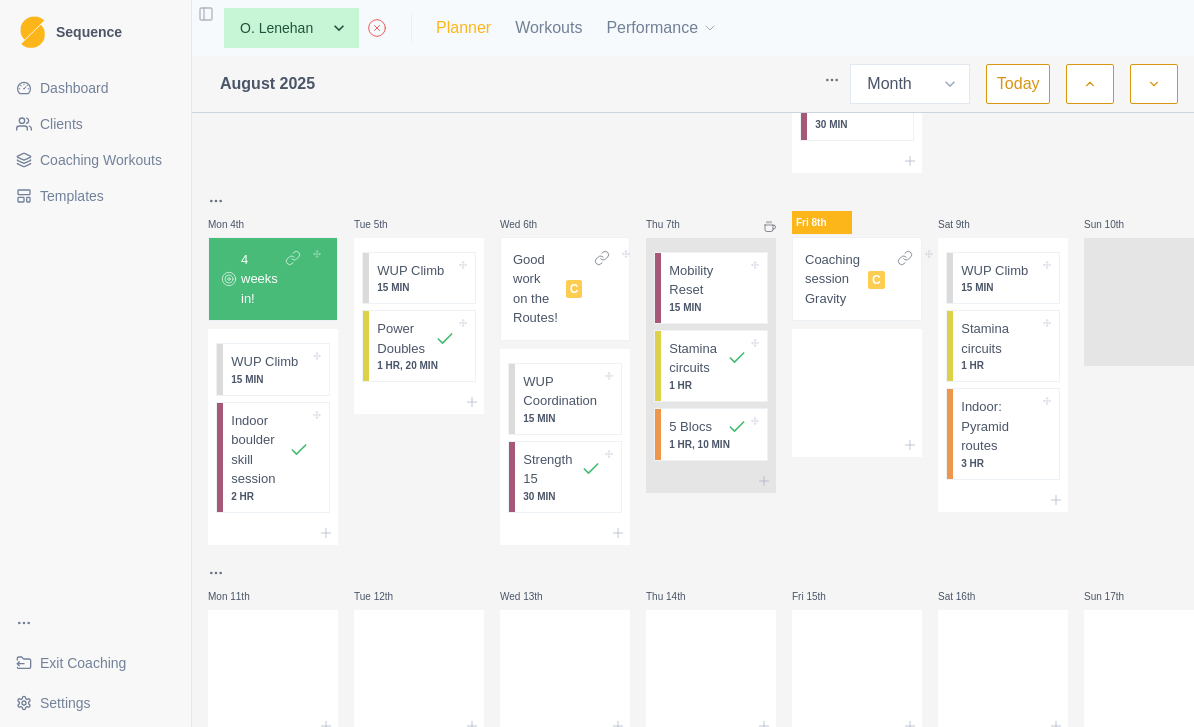 scroll, scrollTop: 353, scrollLeft: 0, axis: vertical 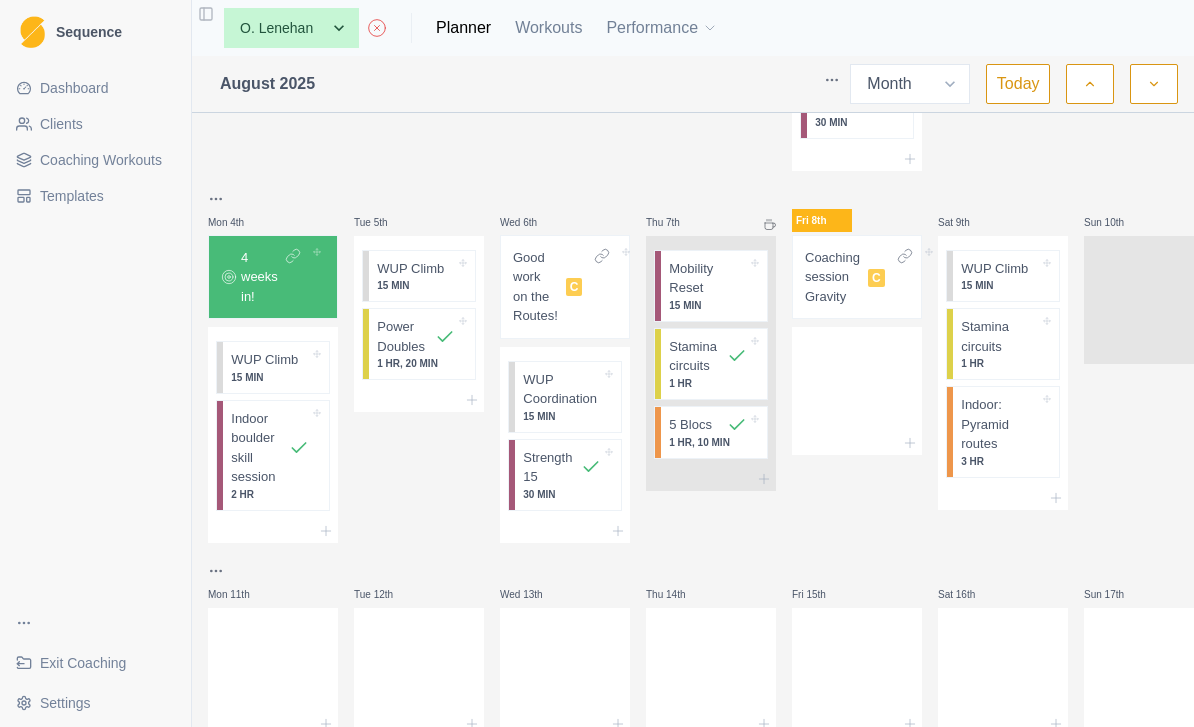 click on "Dashboard Clients Coaching Workouts Templates" at bounding box center [95, 331] 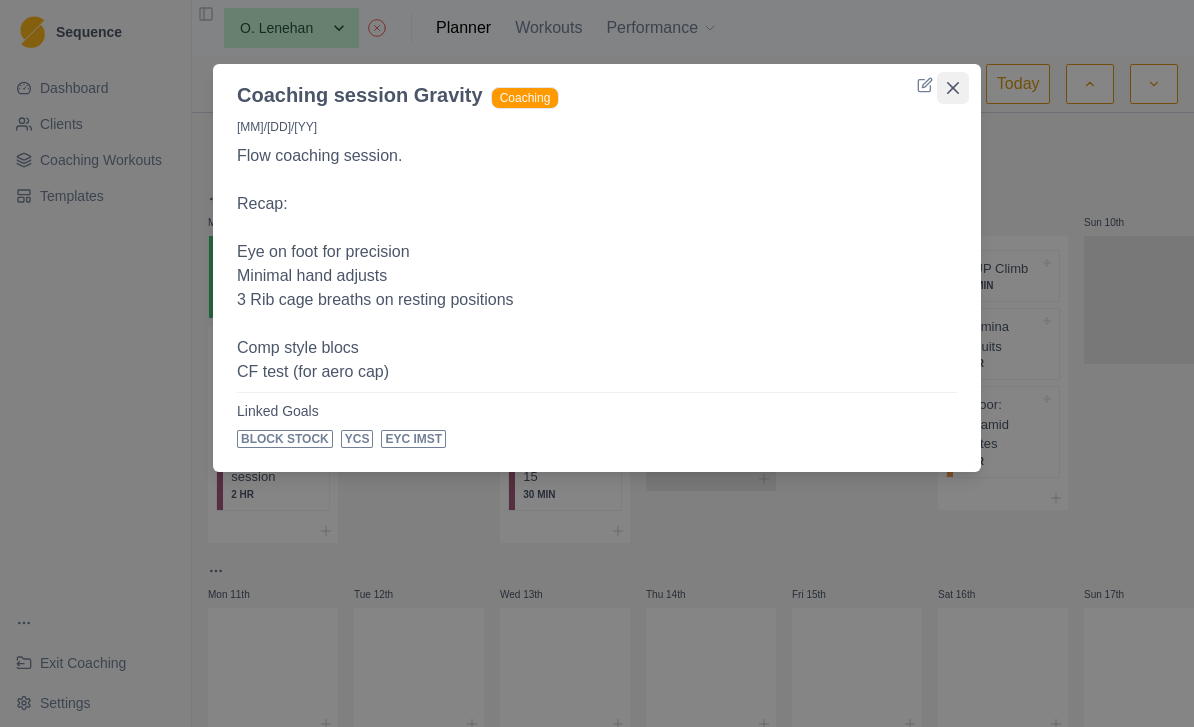click at bounding box center (953, 88) 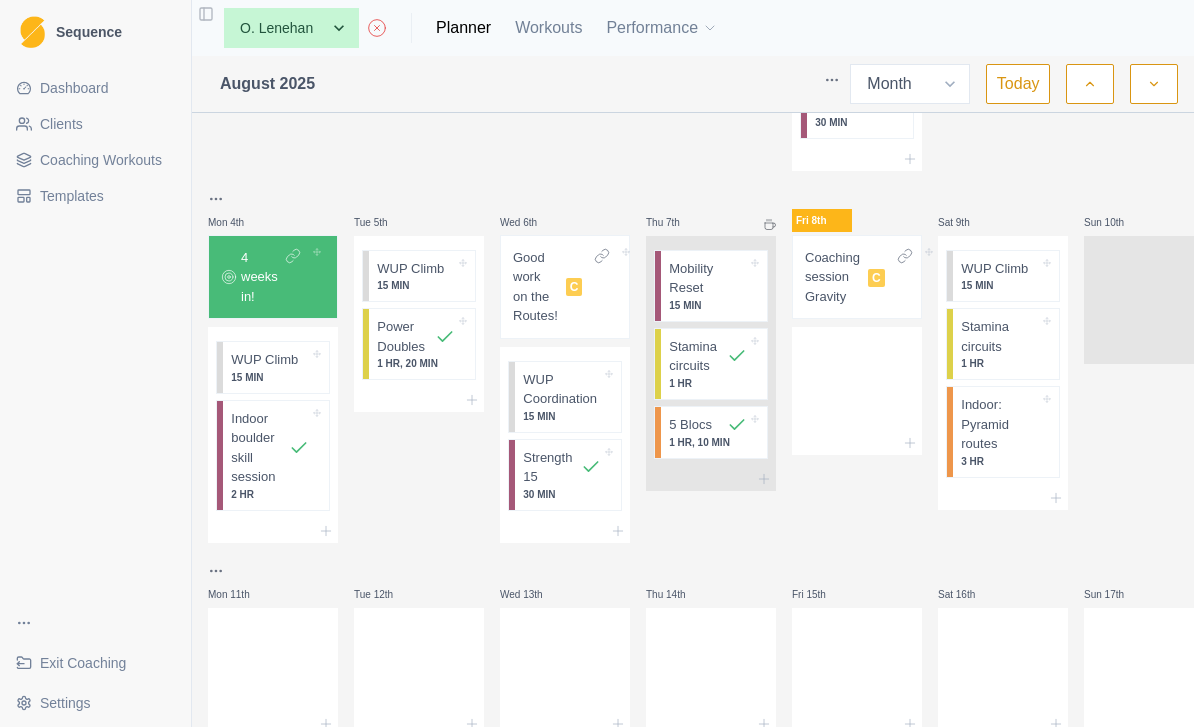 click on "Coaching session Gravity" at bounding box center (832, 277) 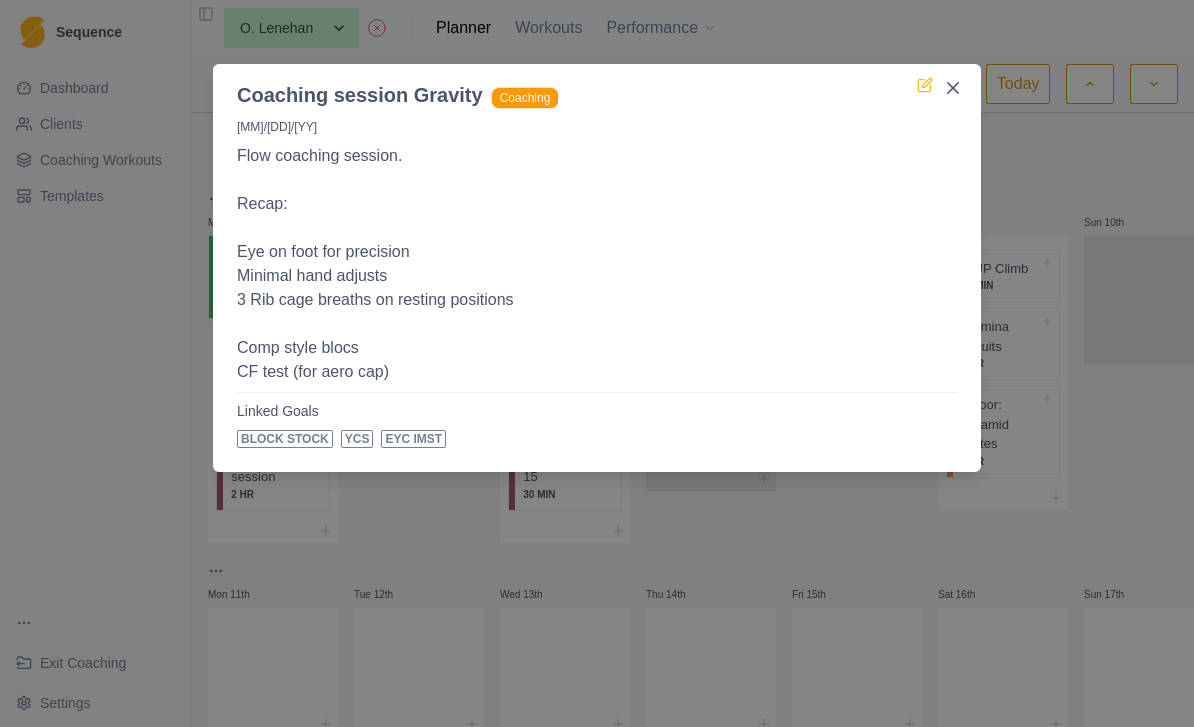 click 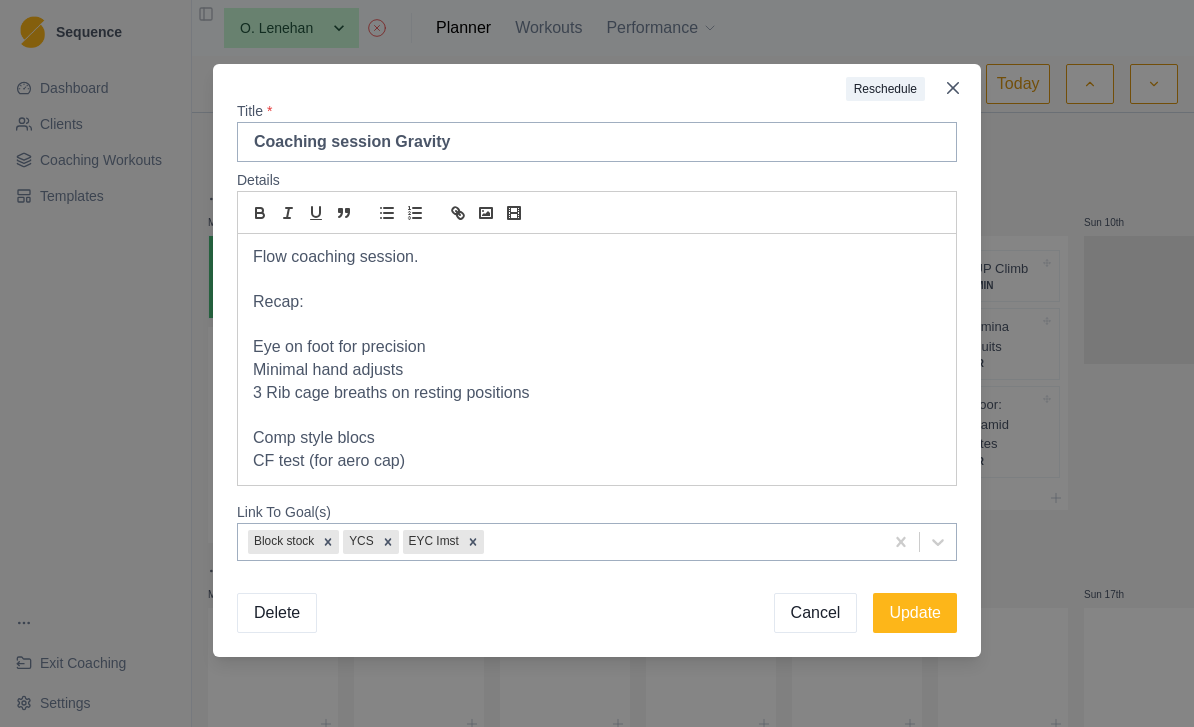 click on "CF test (for aero cap)" at bounding box center [597, 461] 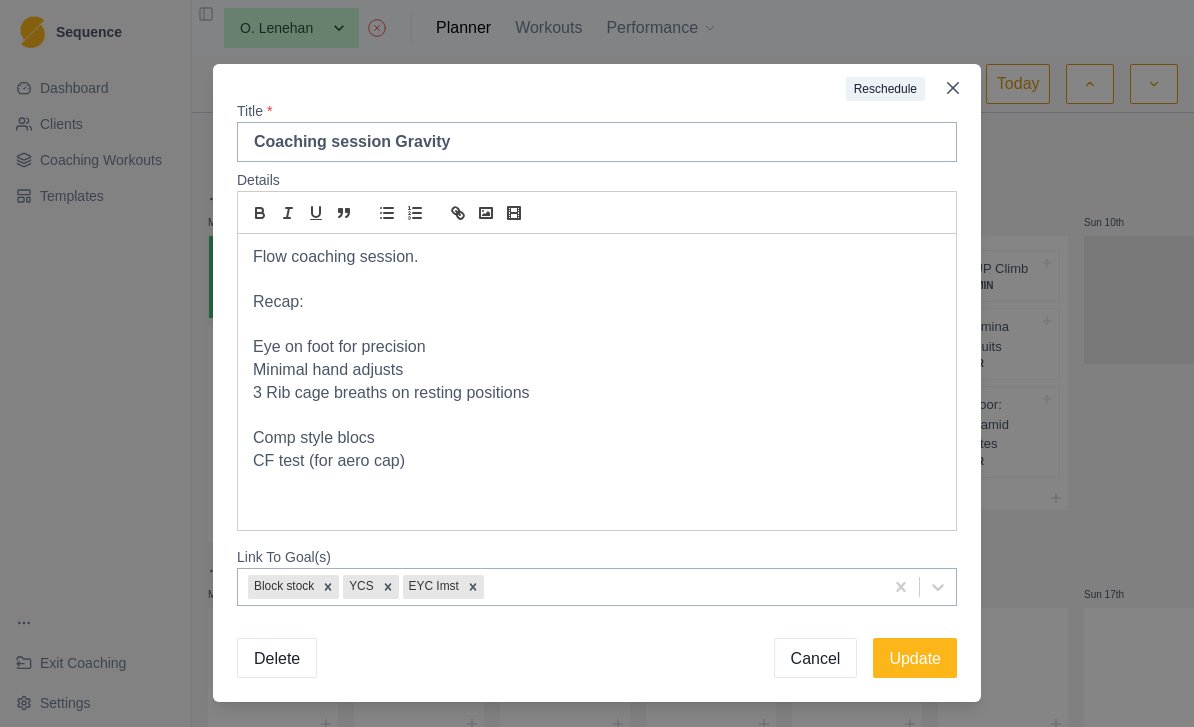 type 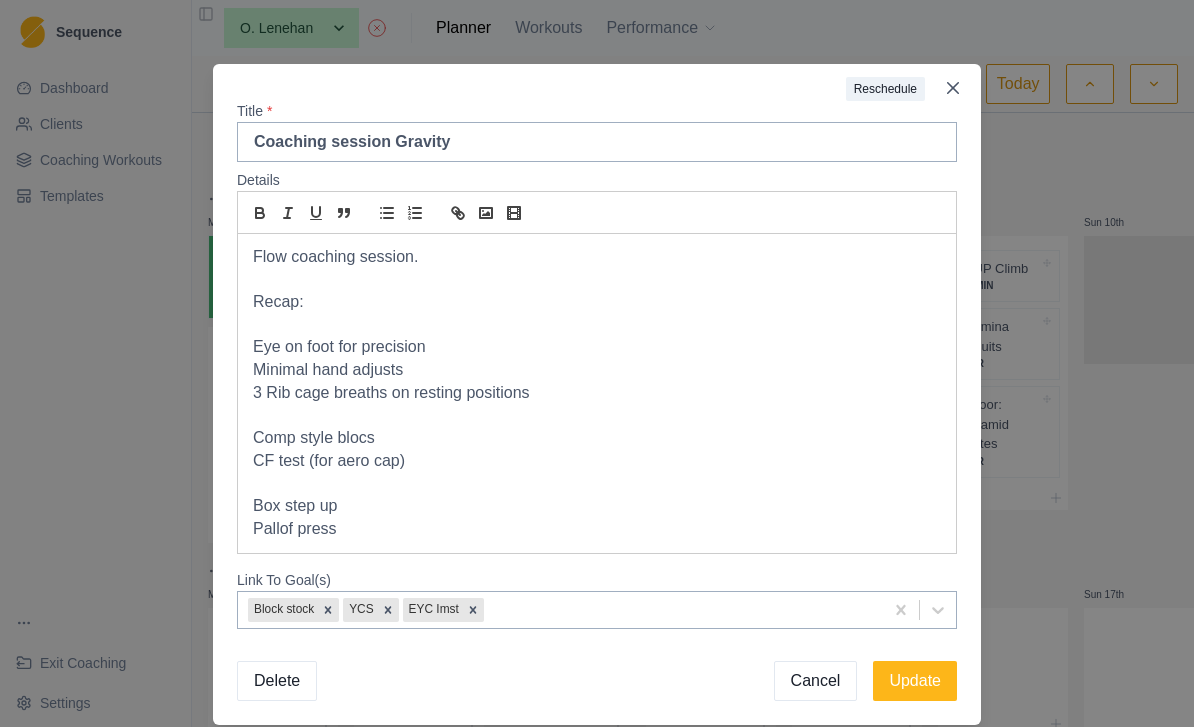 click on "Box step up" at bounding box center [597, 506] 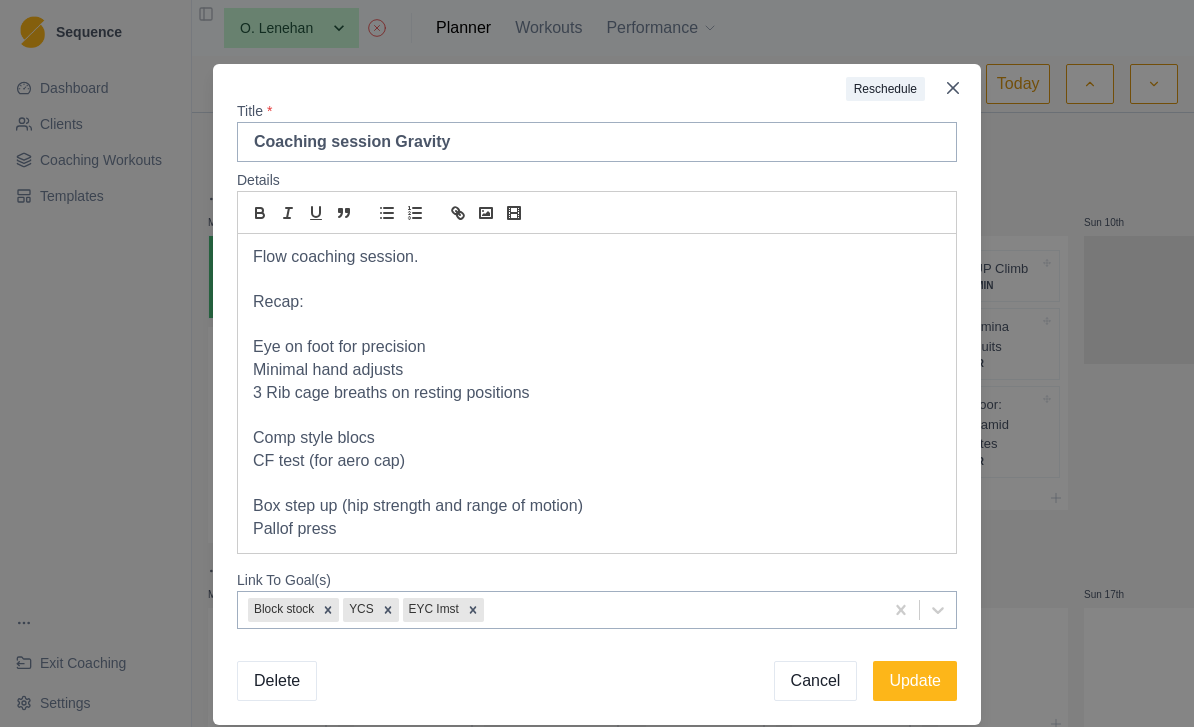click on "Pallof press" at bounding box center (597, 529) 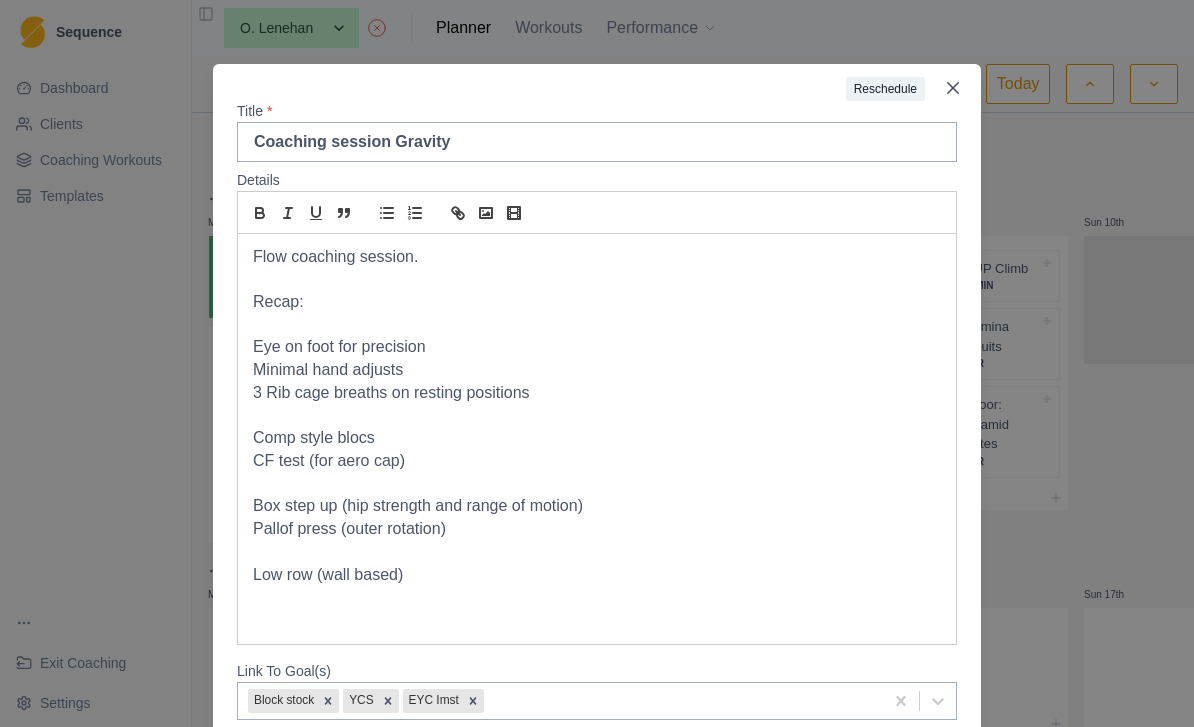 click on "Pallof press (outer rotation)" at bounding box center [597, 529] 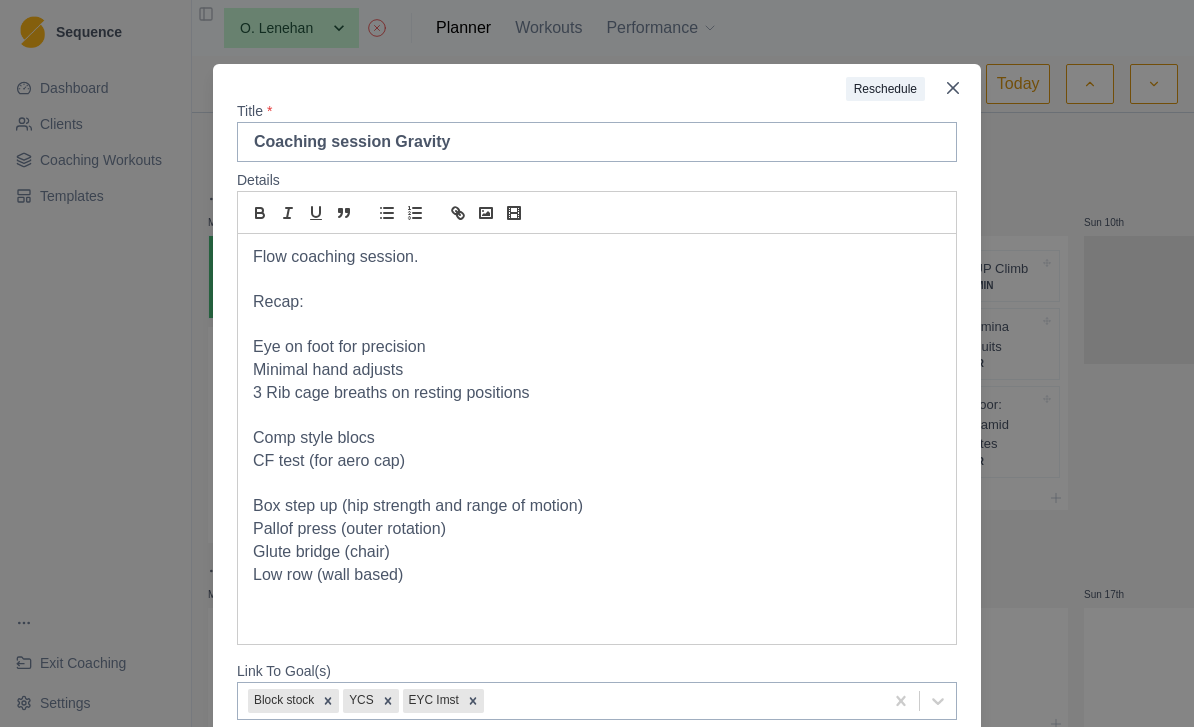 click at bounding box center (597, 597) 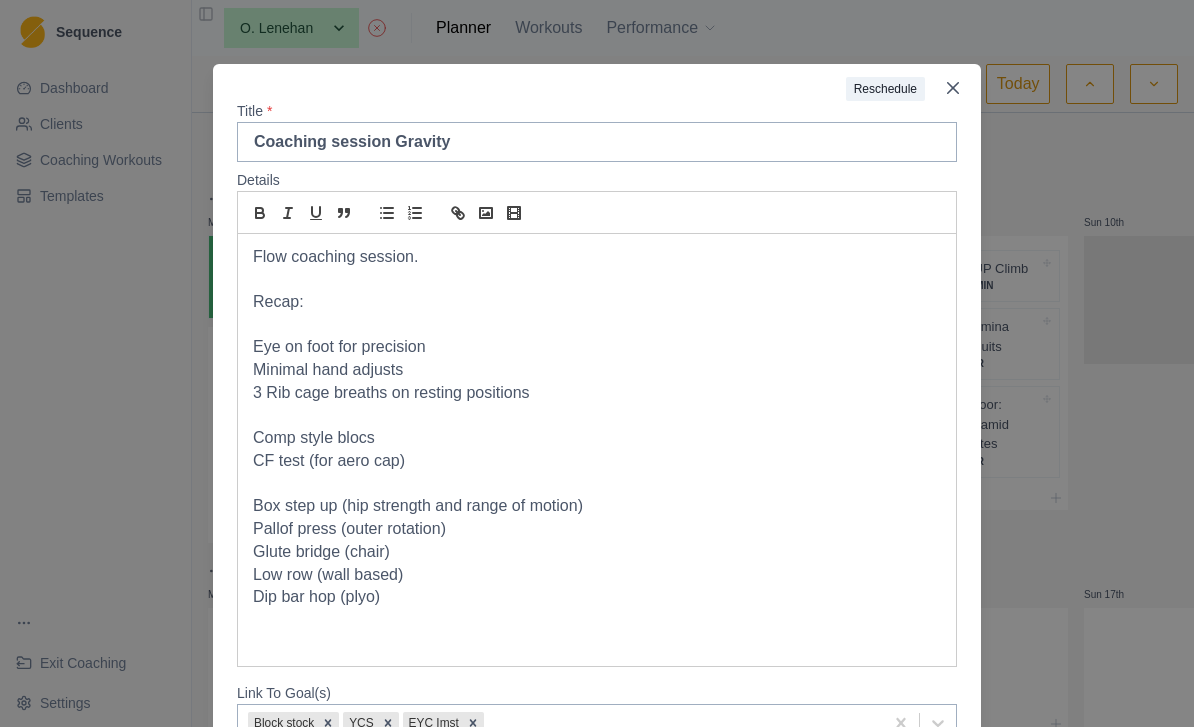 click at bounding box center [597, 620] 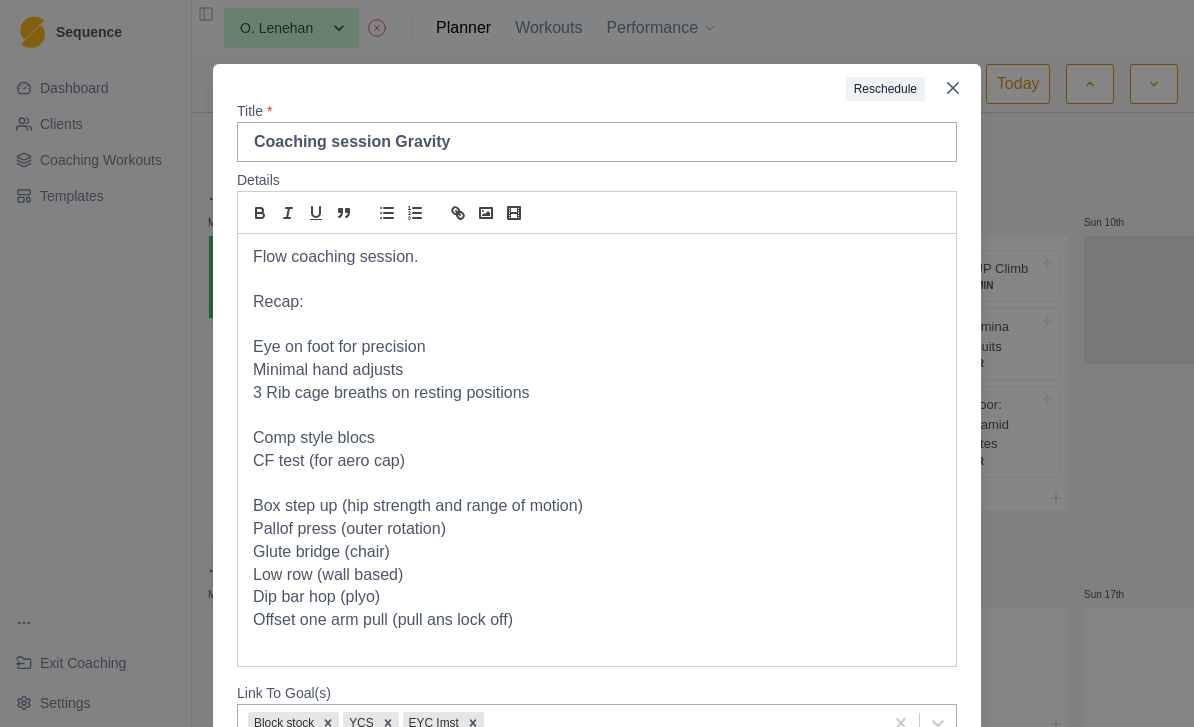 click on "Dip bar hop (plyo)" at bounding box center [597, 597] 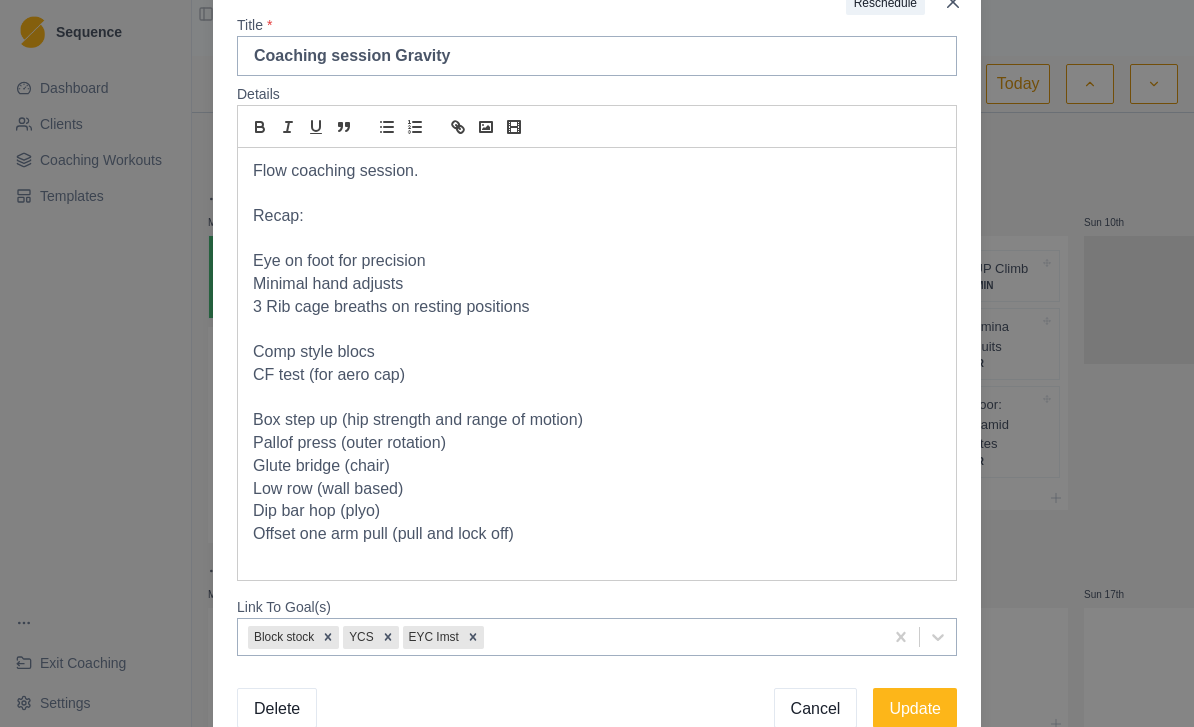 scroll, scrollTop: 100, scrollLeft: 0, axis: vertical 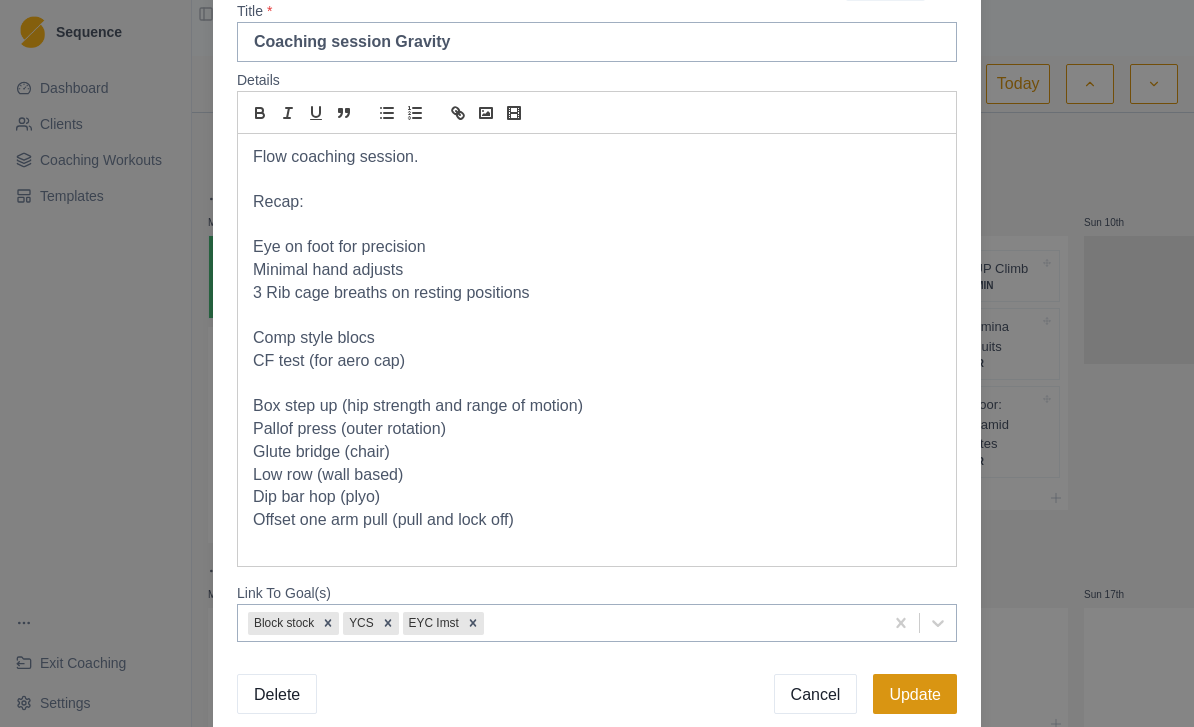 click on "Update" at bounding box center [915, 694] 